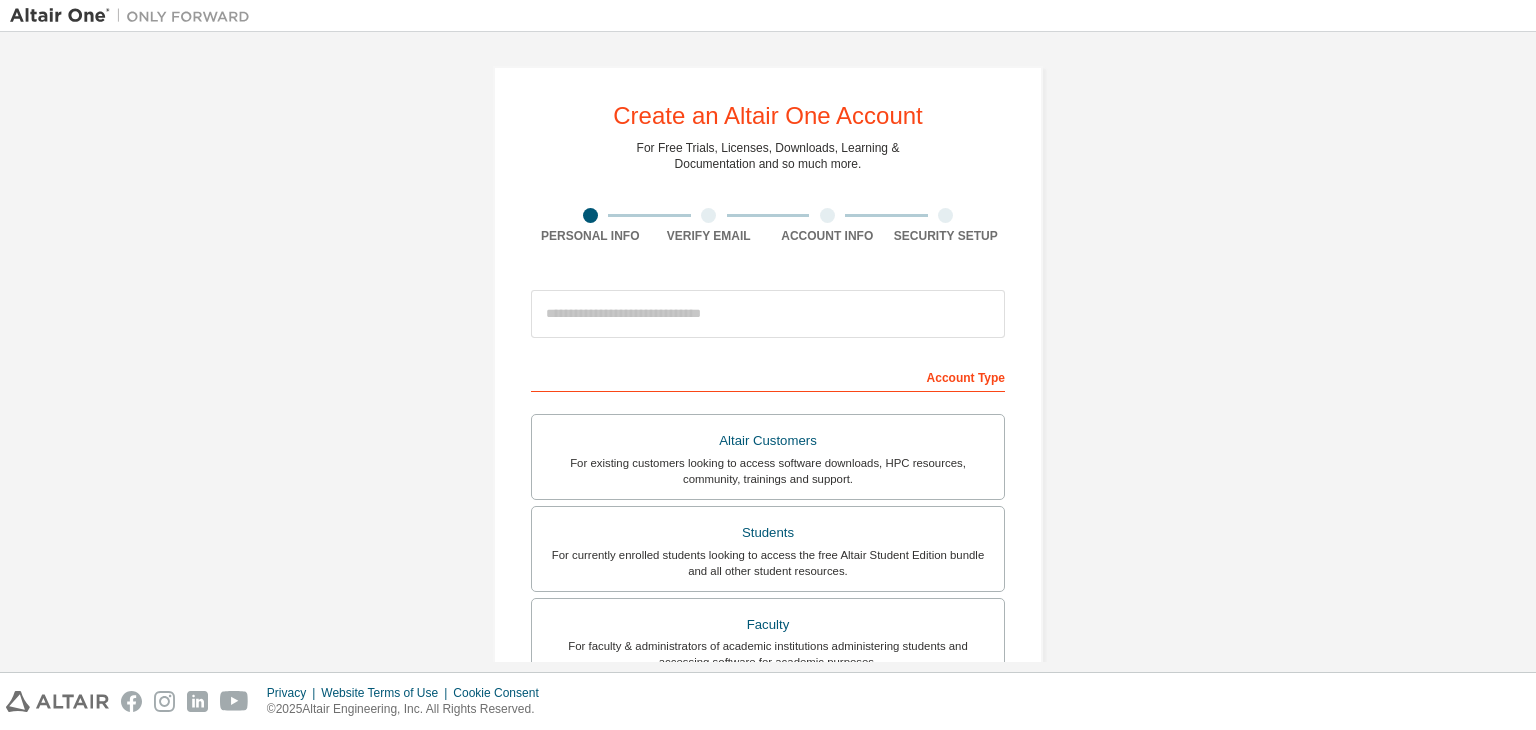 scroll, scrollTop: 0, scrollLeft: 0, axis: both 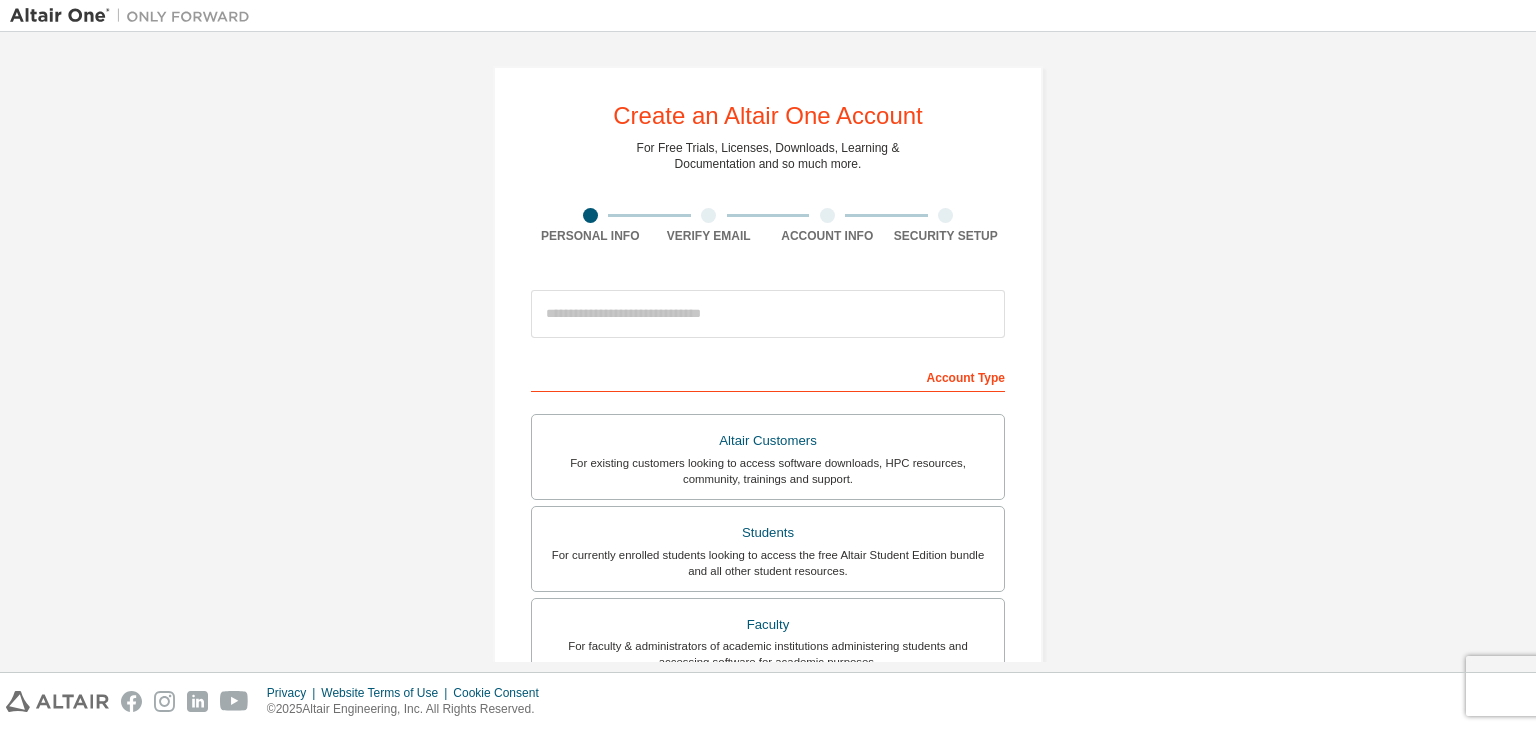 click on "Account Type" at bounding box center (768, 376) 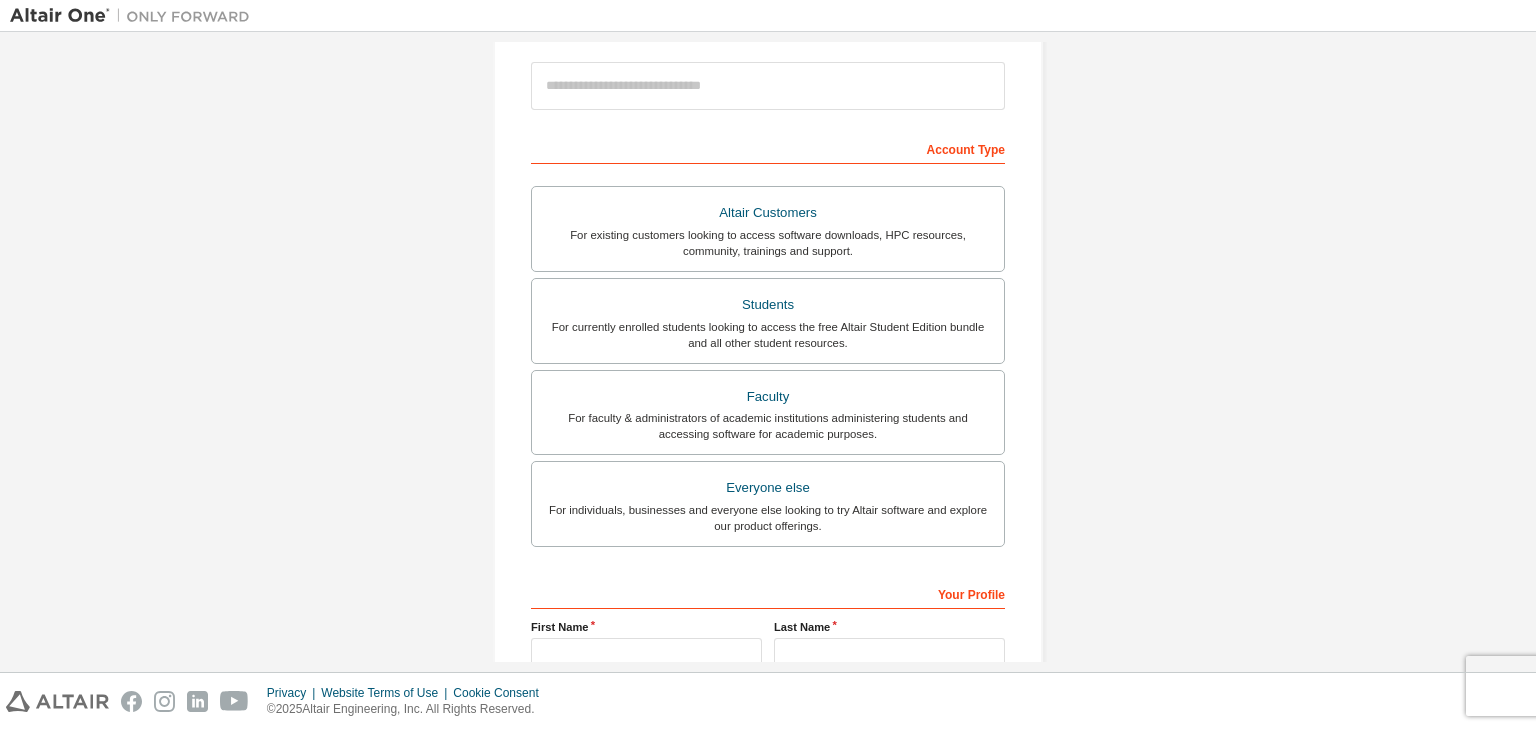 scroll, scrollTop: 0, scrollLeft: 0, axis: both 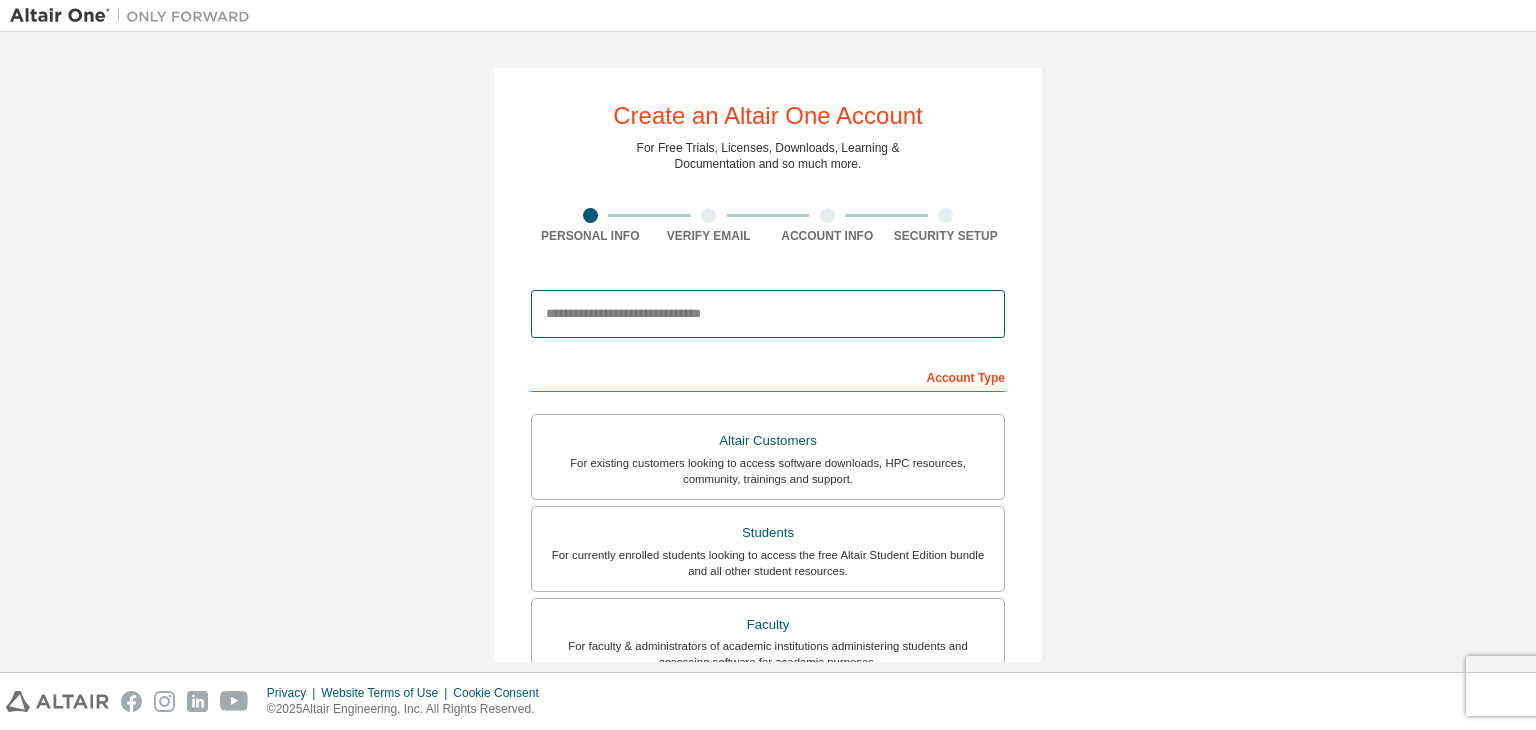 click at bounding box center [768, 314] 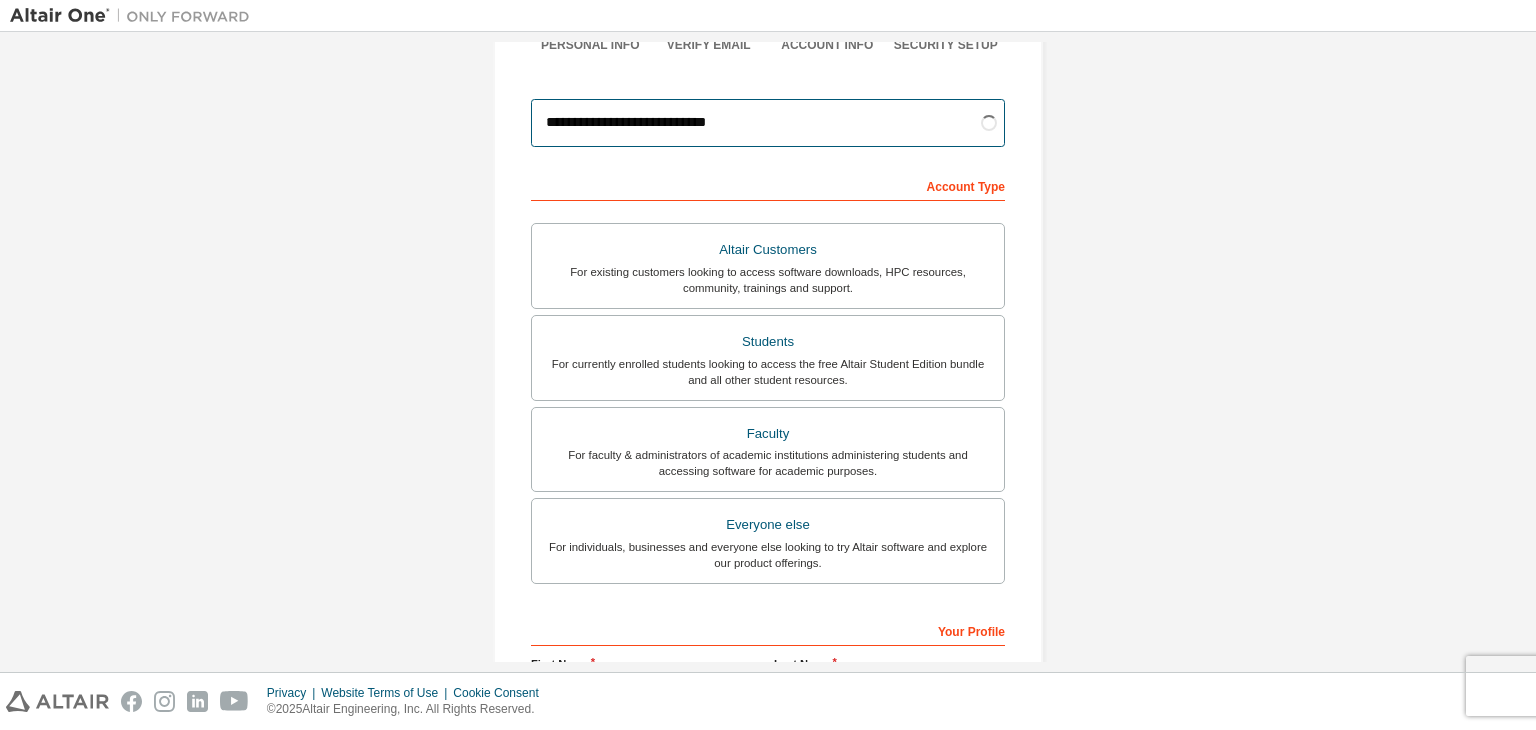 scroll, scrollTop: 0, scrollLeft: 0, axis: both 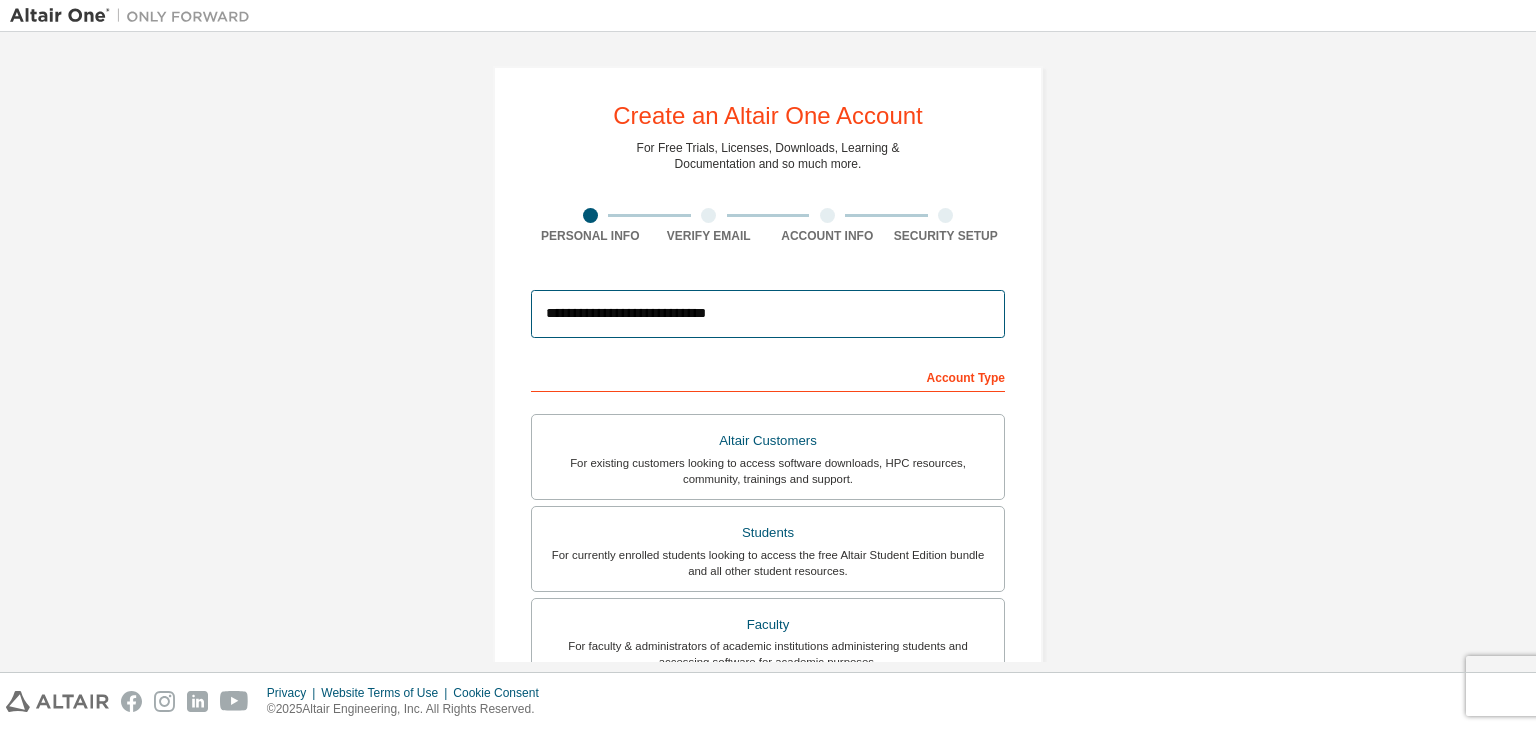 click on "**********" at bounding box center [768, 314] 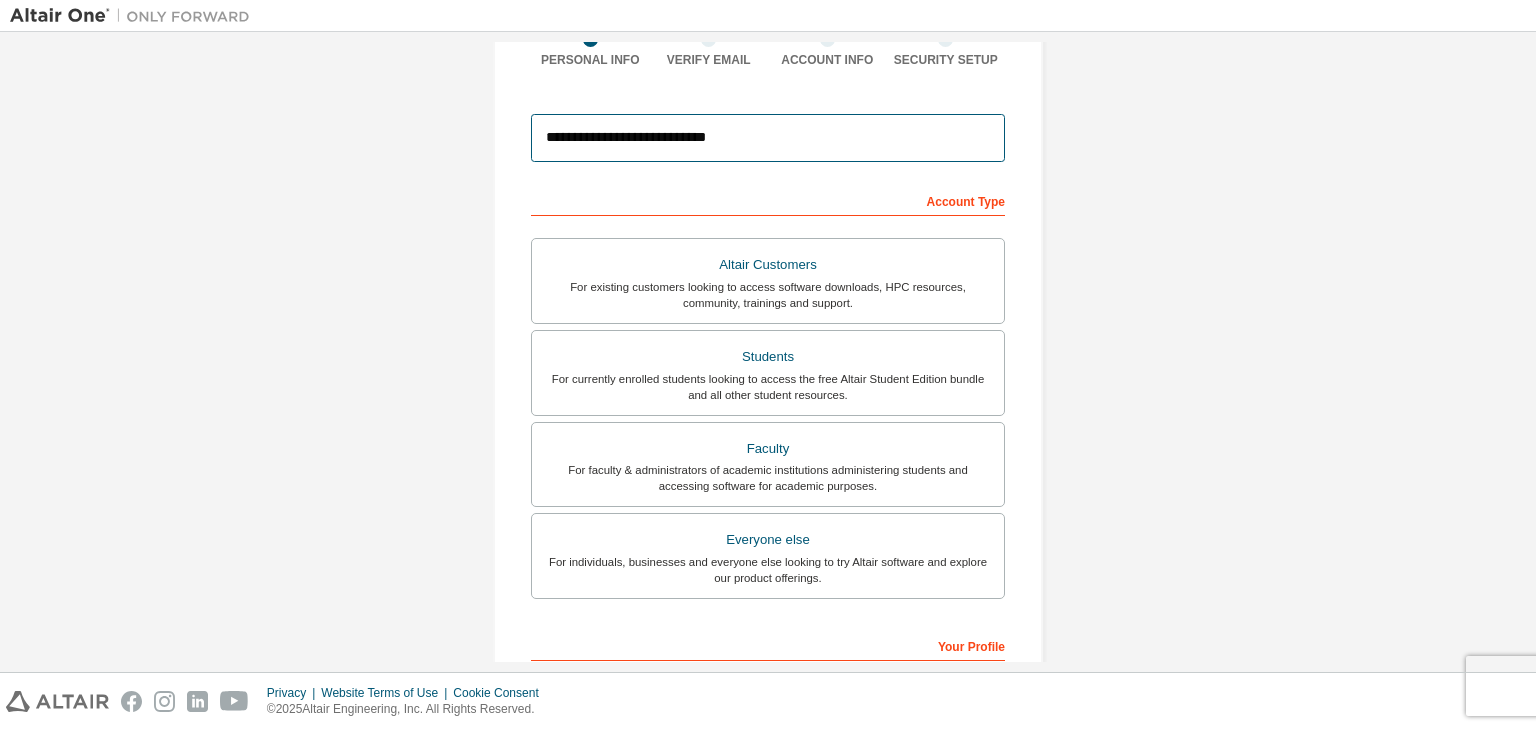 scroll, scrollTop: 176, scrollLeft: 0, axis: vertical 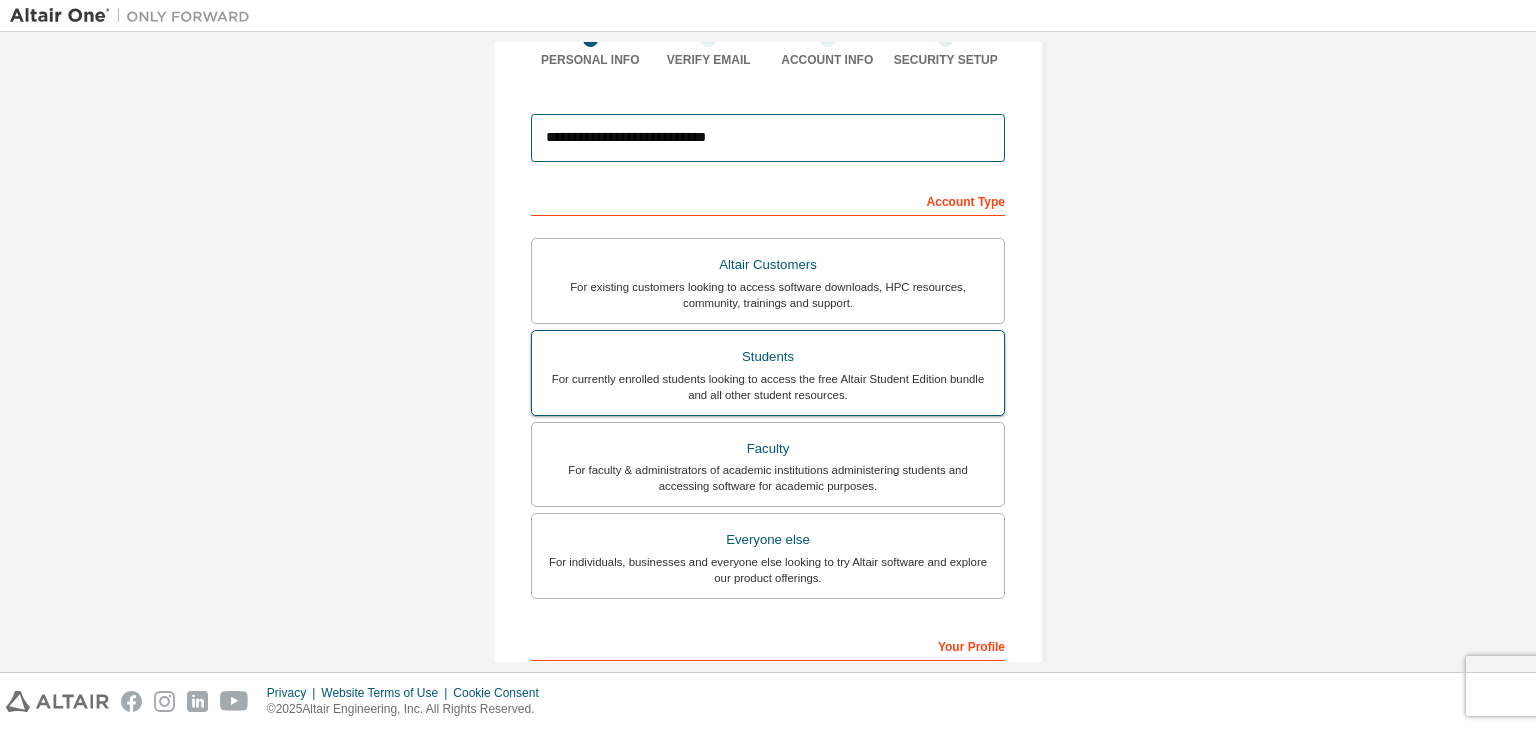 type on "**********" 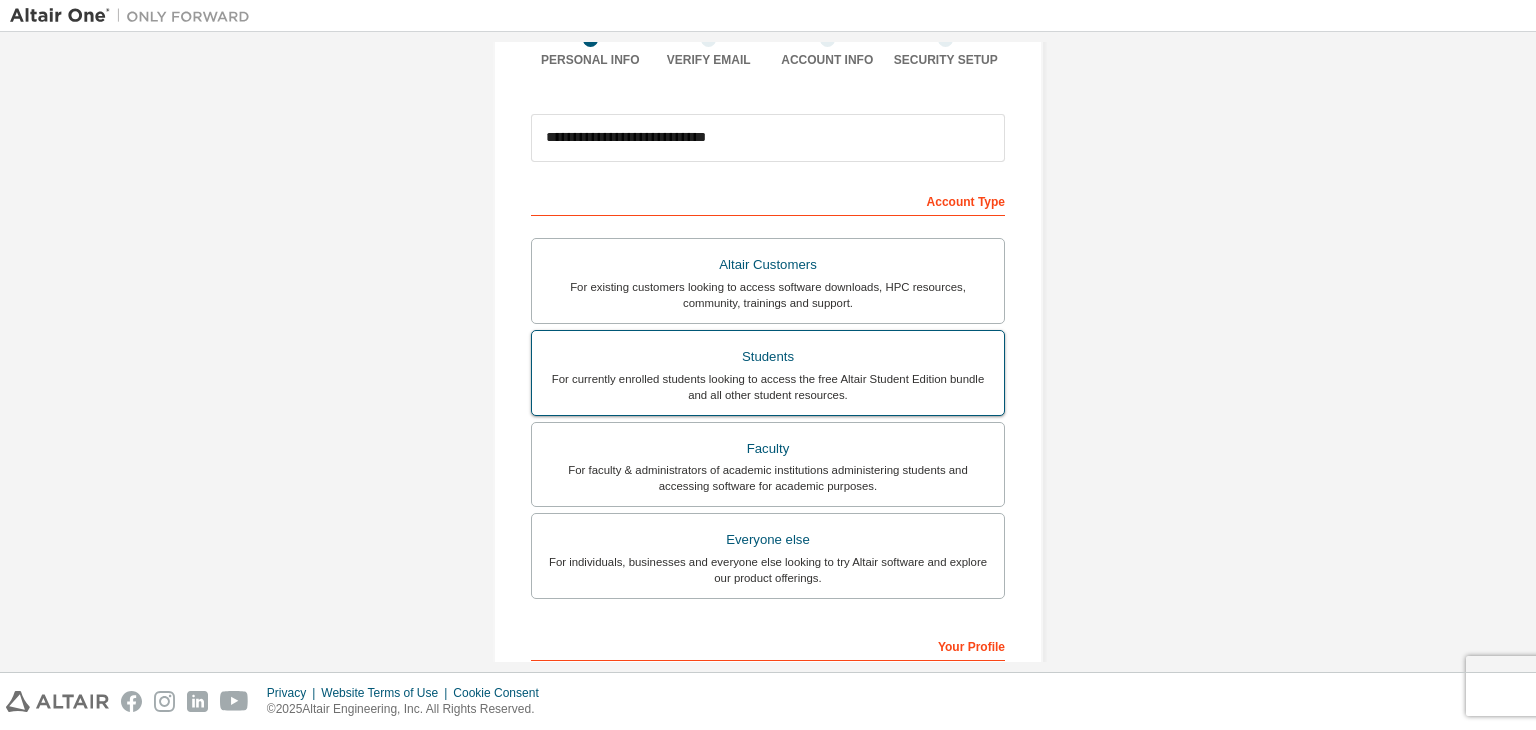 click on "Students" at bounding box center (768, 357) 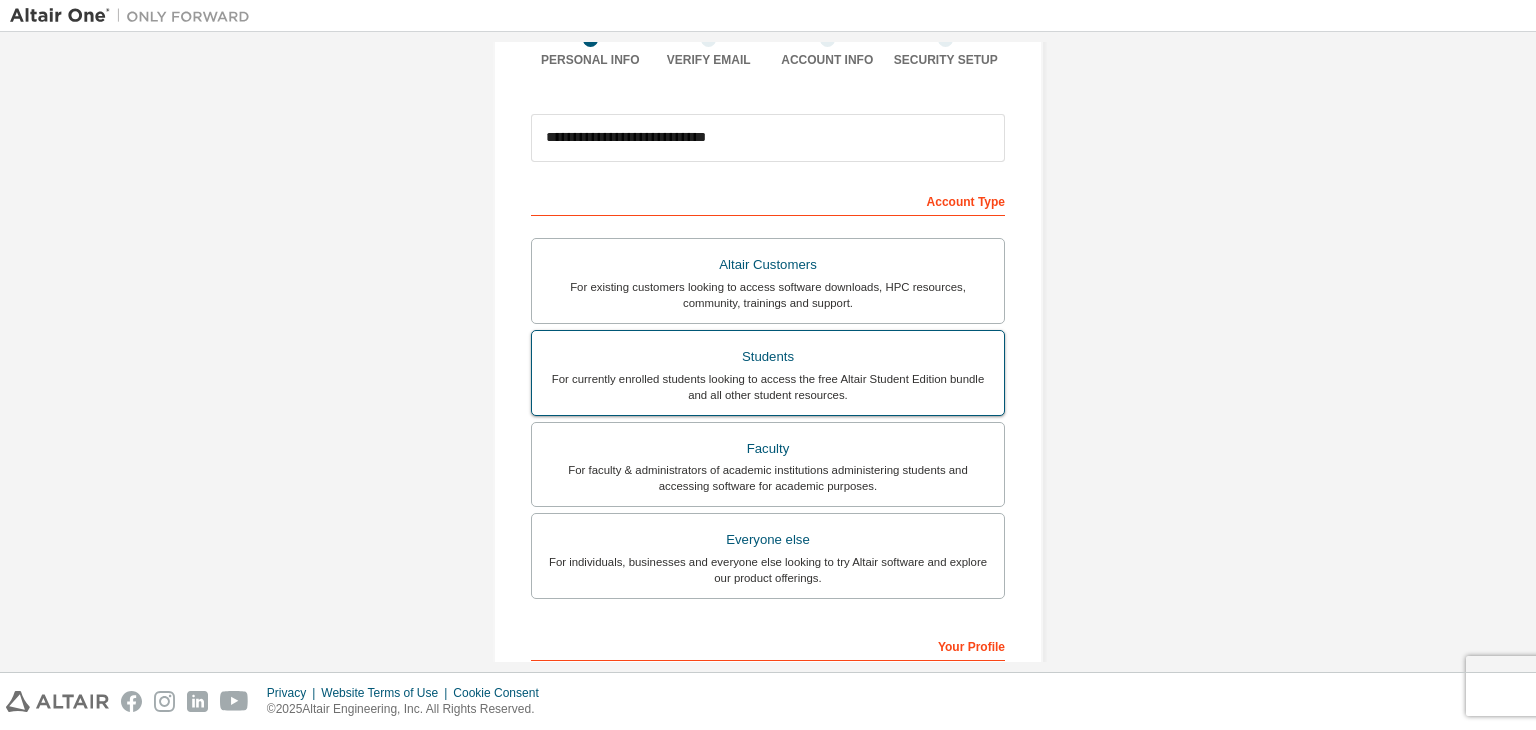 click on "Students" at bounding box center (768, 357) 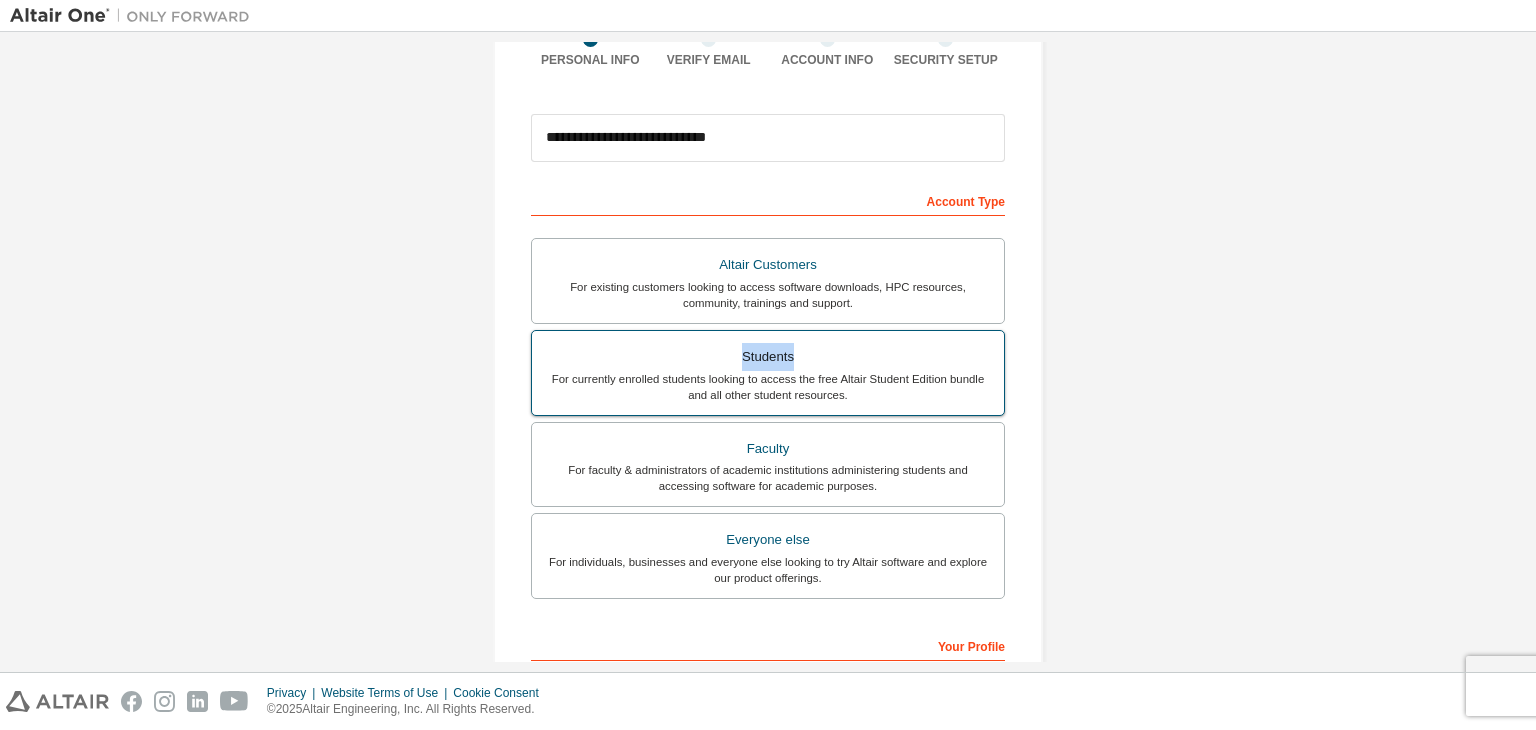 click on "Students" at bounding box center [768, 357] 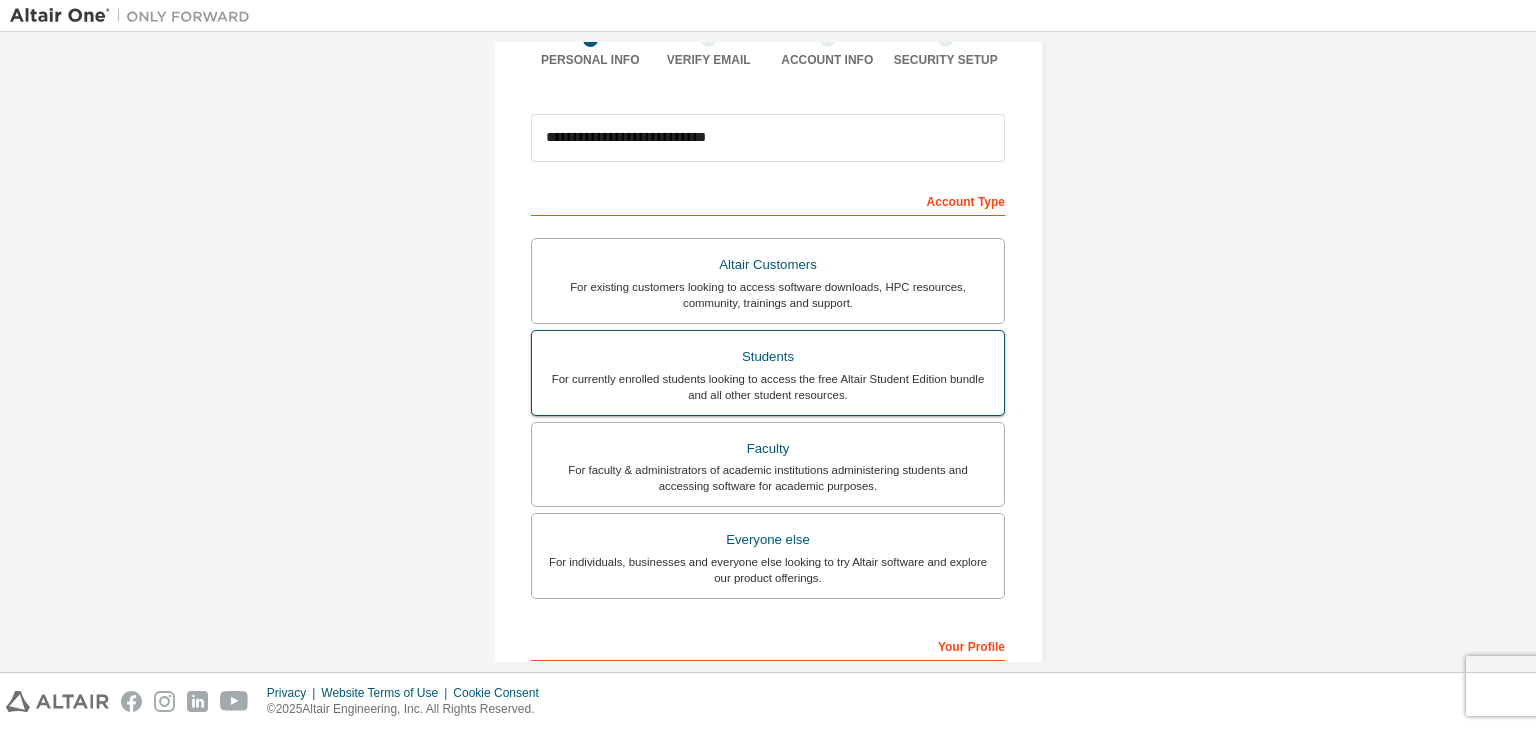 click on "For currently enrolled students looking to access the free Altair Student Edition bundle and all other student resources." at bounding box center [768, 387] 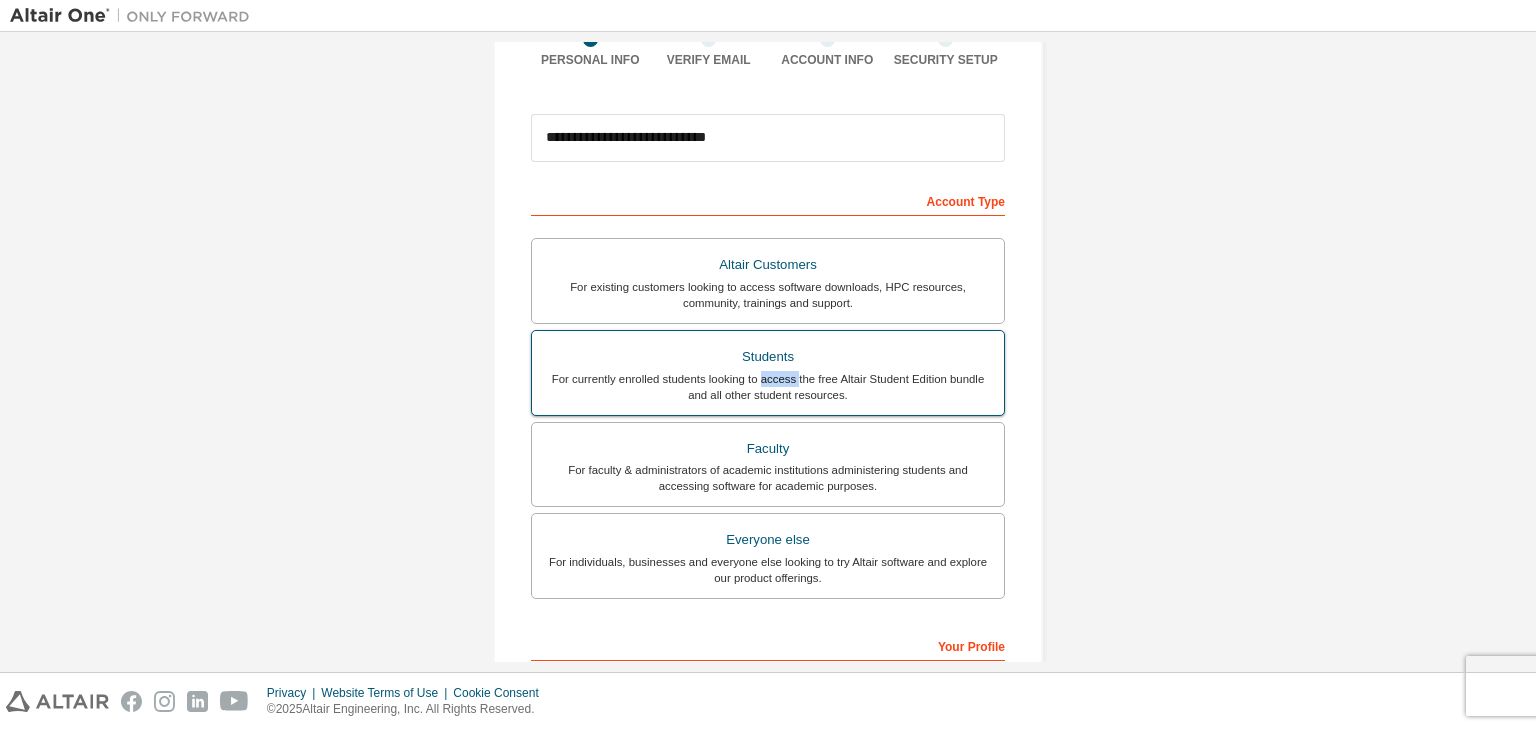 click on "For currently enrolled students looking to access the free Altair Student Edition bundle and all other student resources." at bounding box center [768, 387] 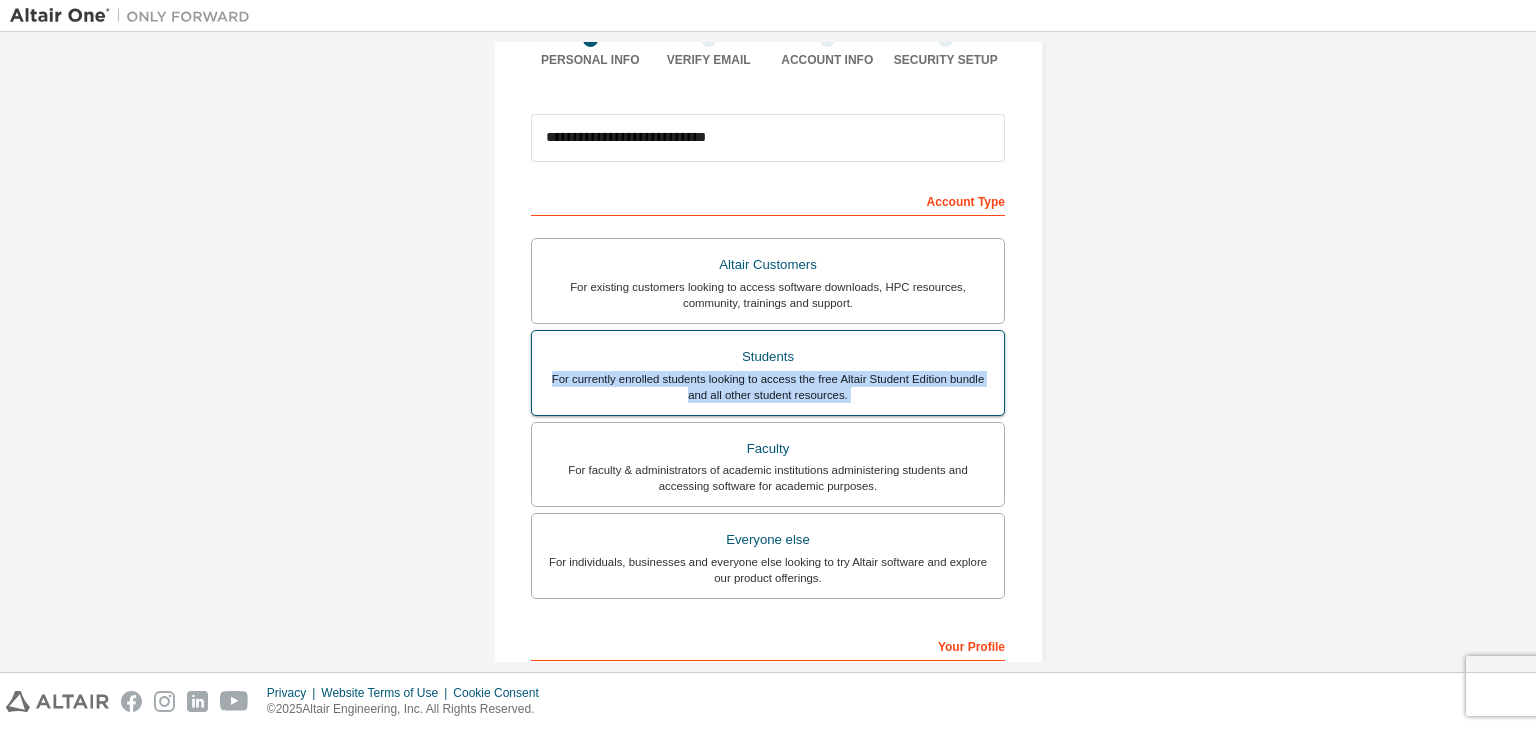 click on "For currently enrolled students looking to access the free Altair Student Edition bundle and all other student resources." at bounding box center (768, 387) 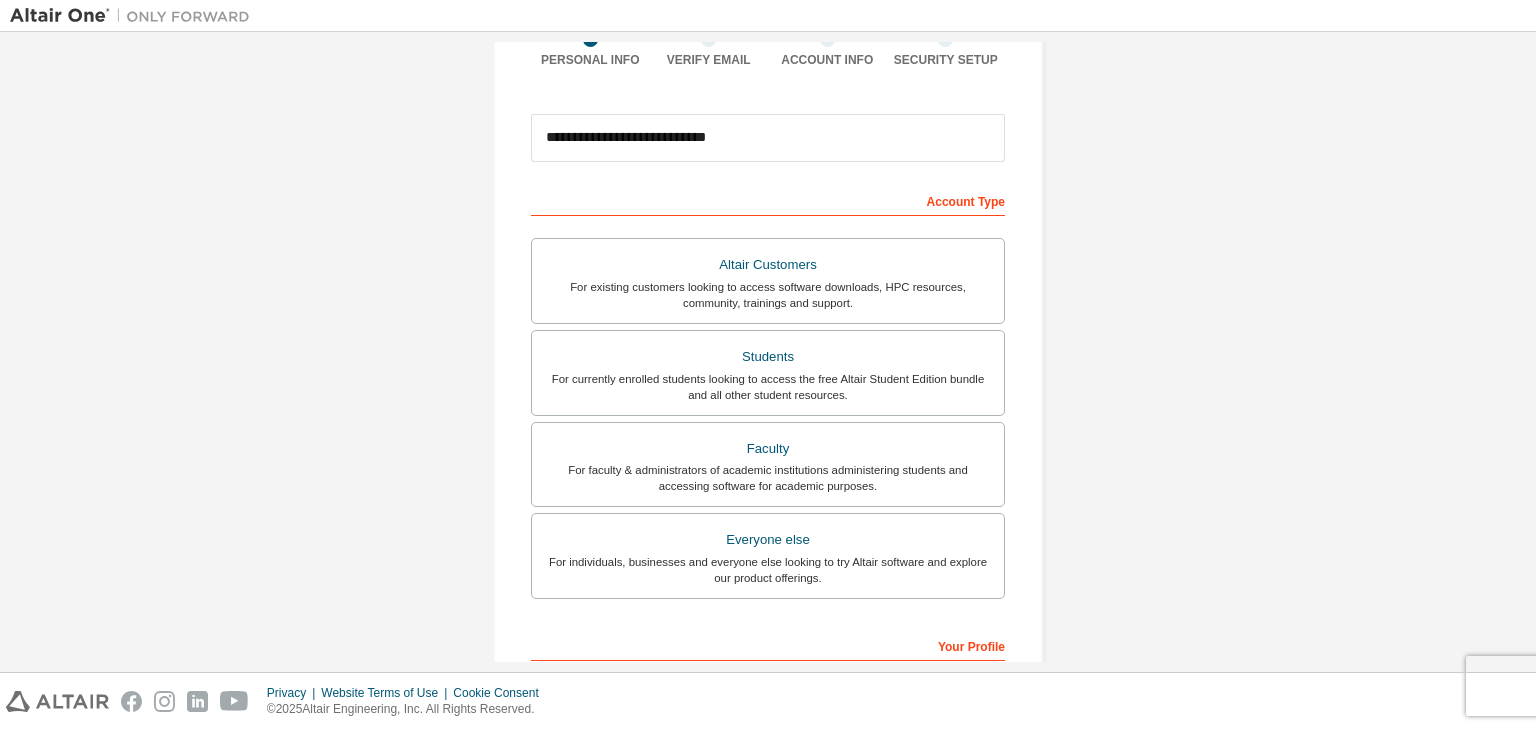 click on "**********" at bounding box center [768, 395] 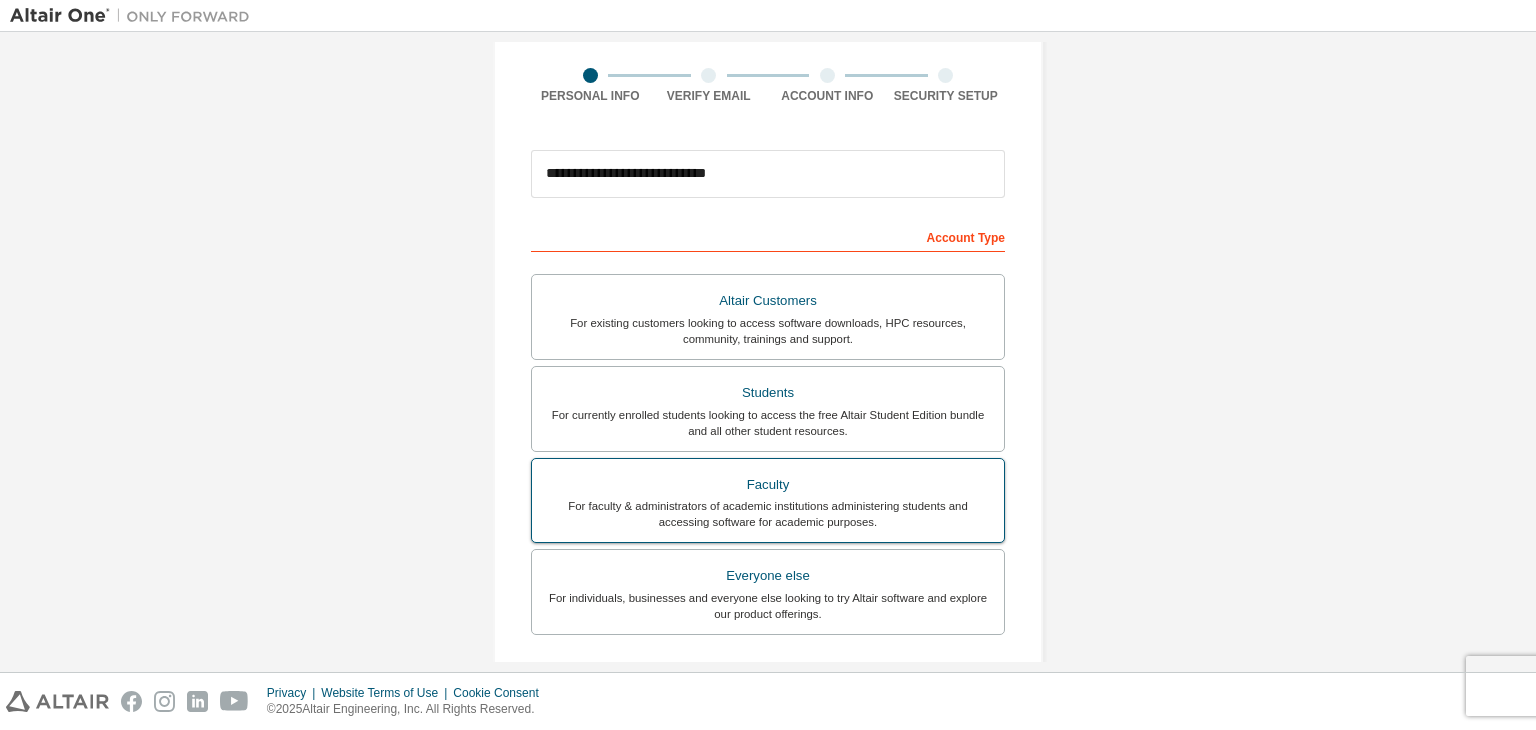 scroll, scrollTop: 139, scrollLeft: 0, axis: vertical 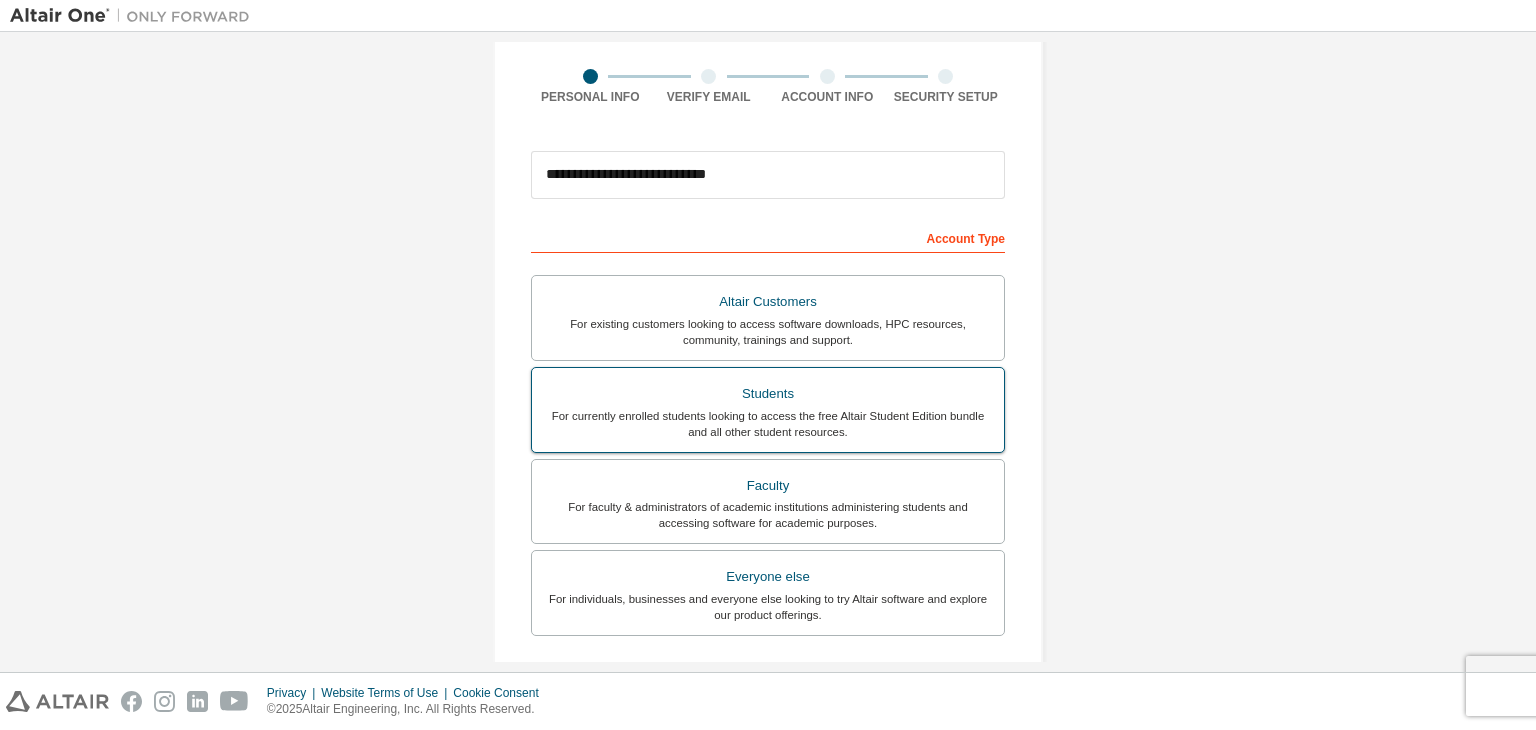 click on "For currently enrolled students looking to access the free Altair Student Edition bundle and all other student resources." at bounding box center (768, 424) 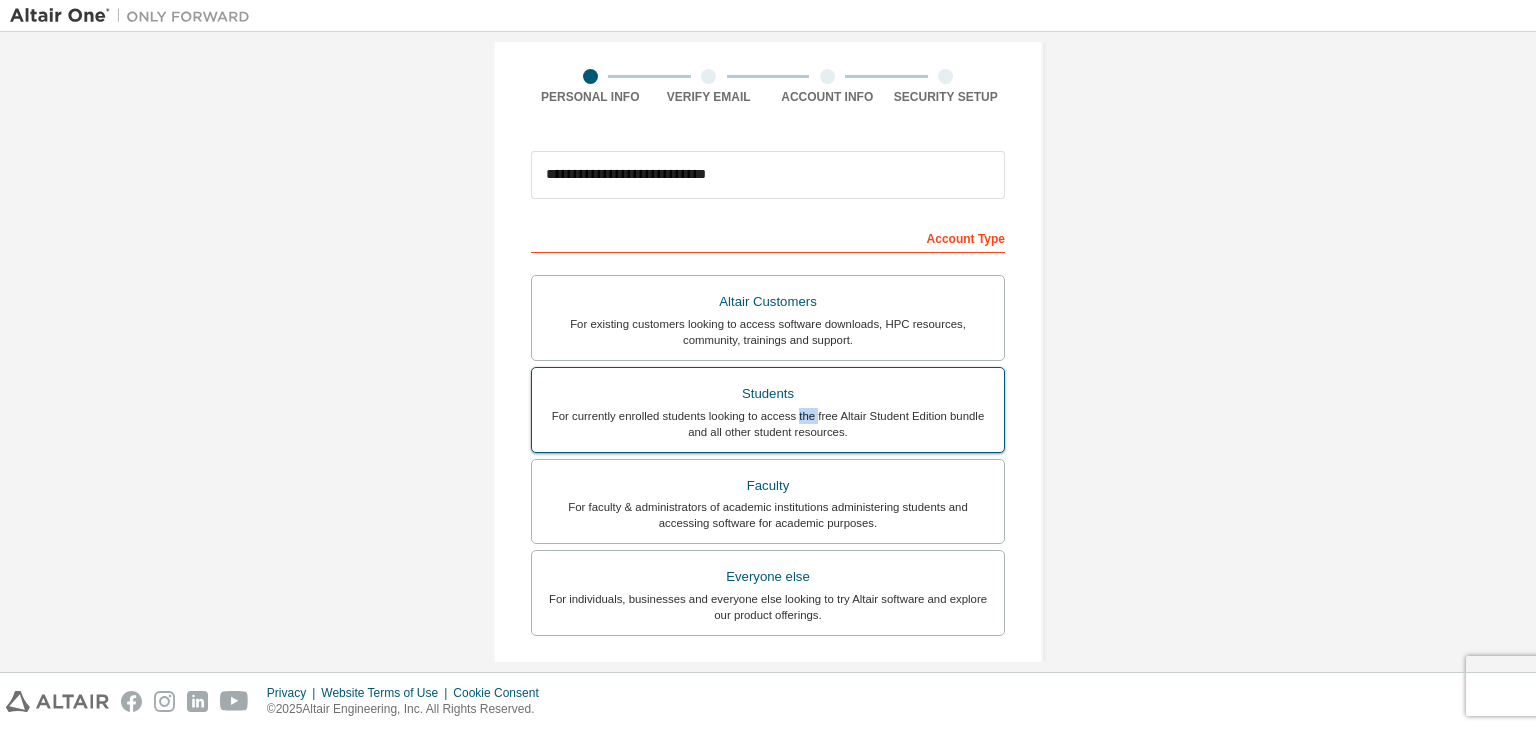 click on "For currently enrolled students looking to access the free Altair Student Edition bundle and all other student resources." at bounding box center [768, 424] 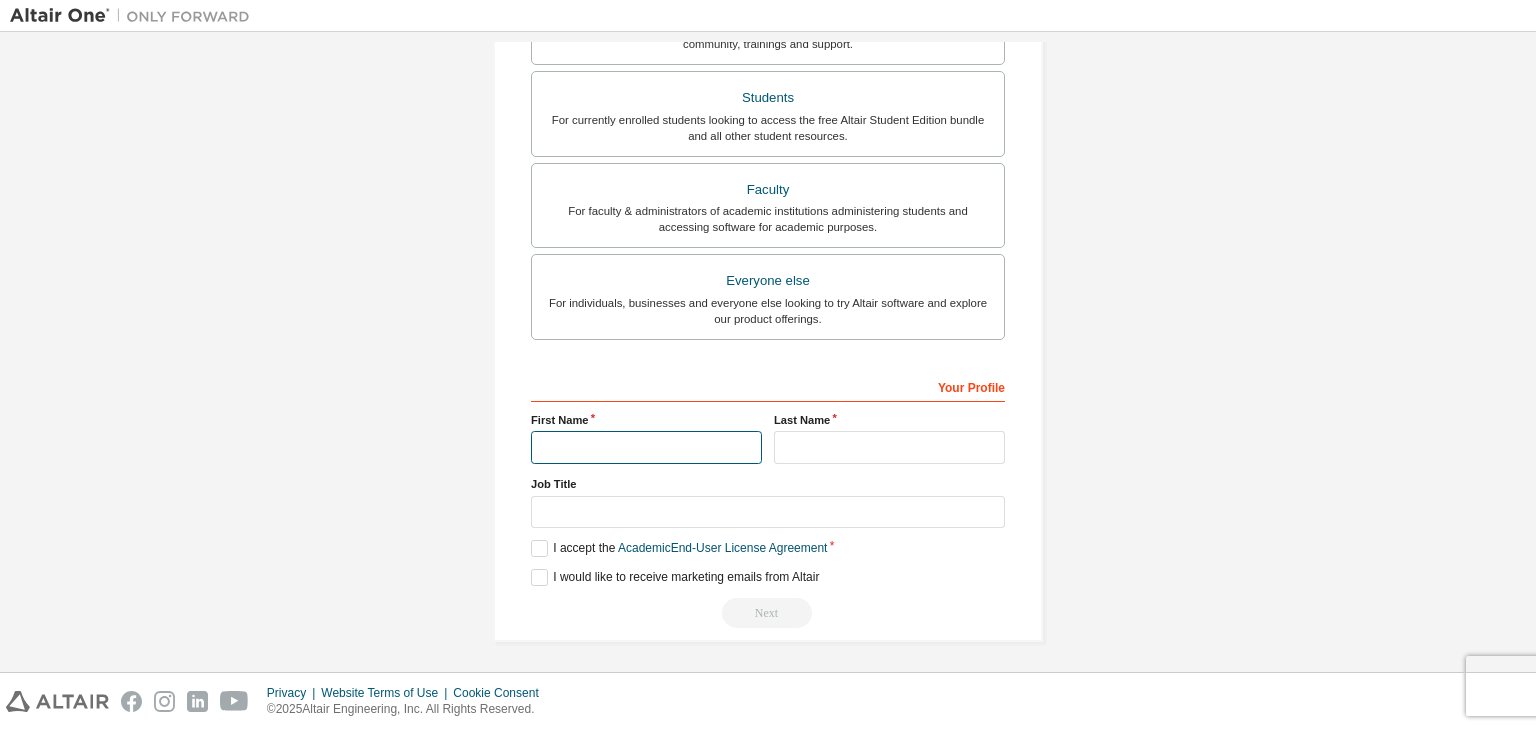 click at bounding box center (646, 447) 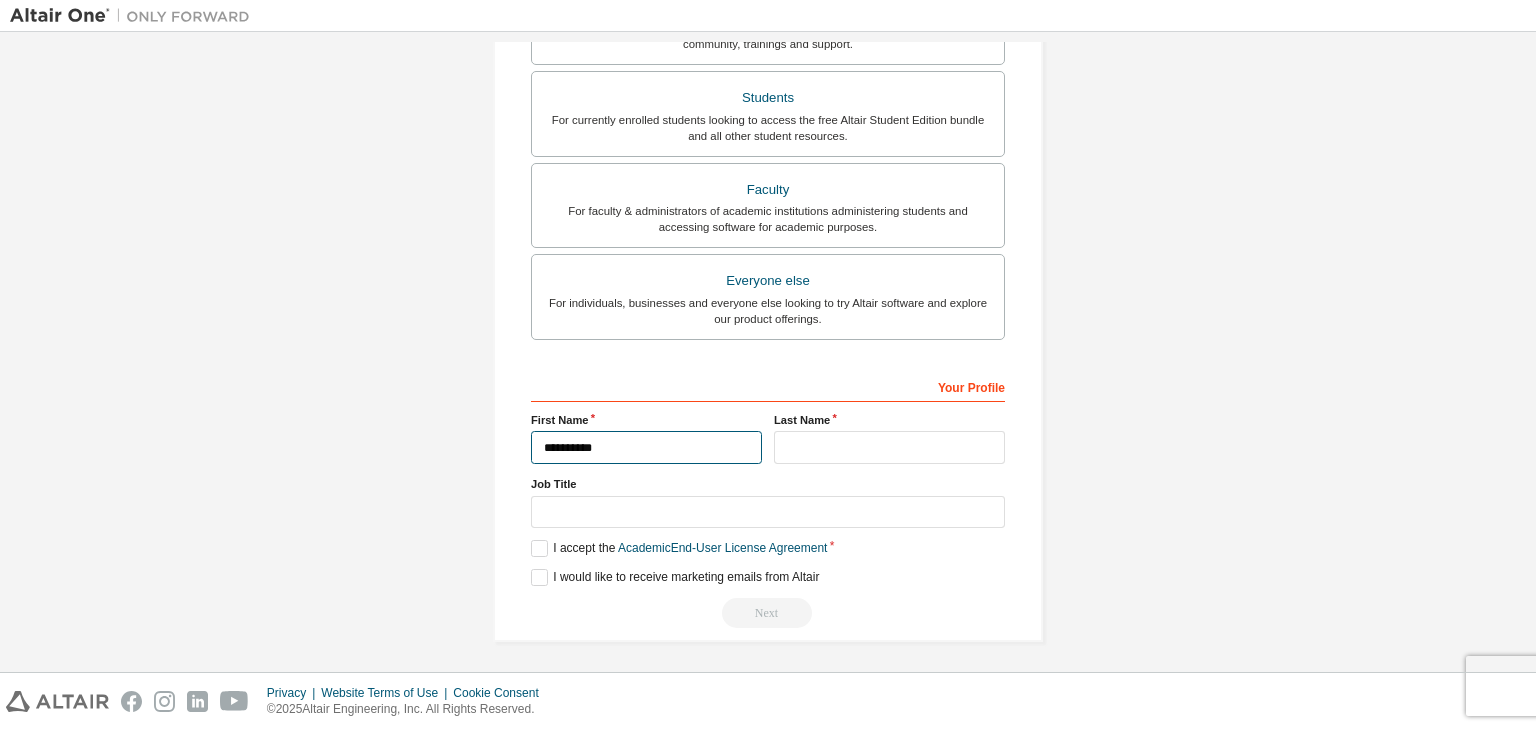 type on "**********" 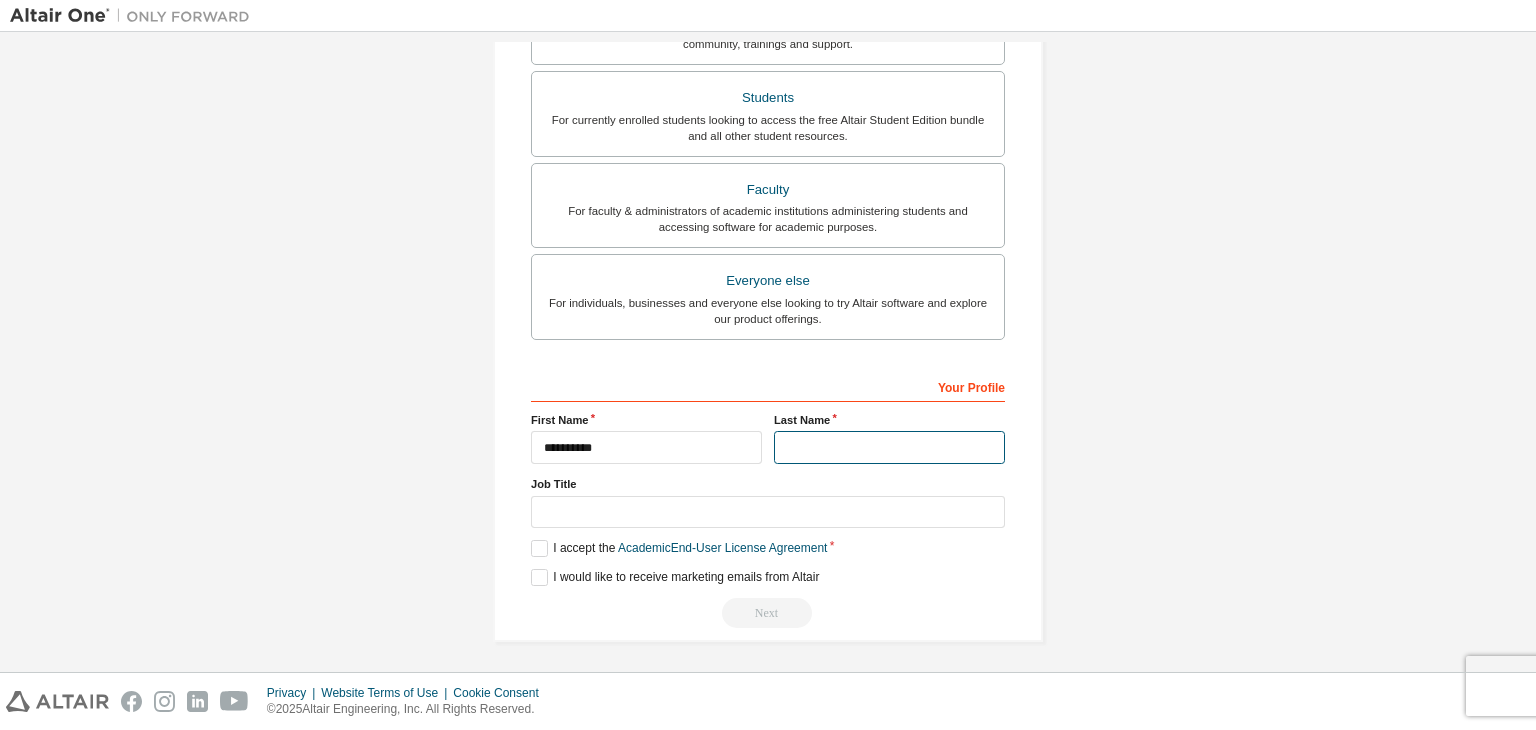 click at bounding box center [889, 447] 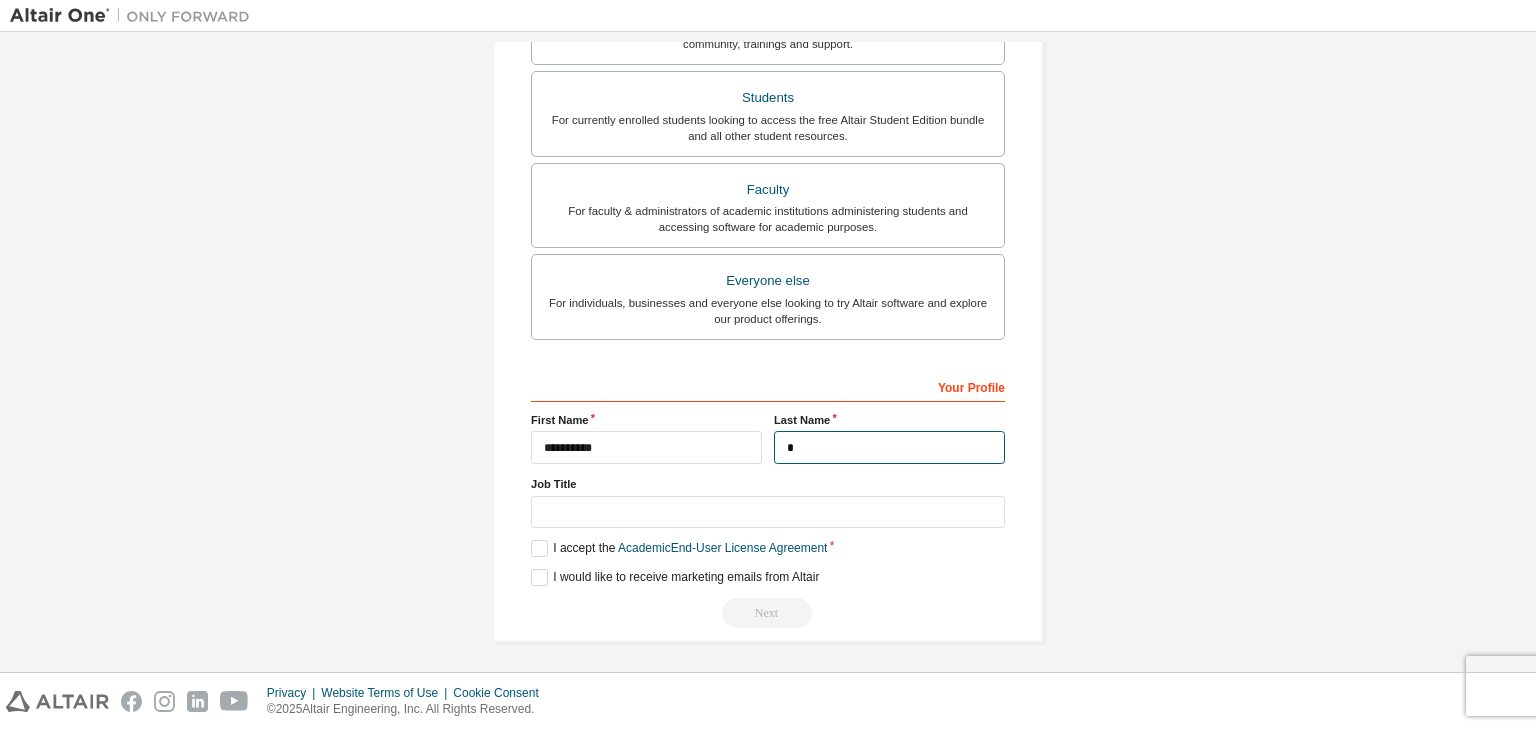 type on "*" 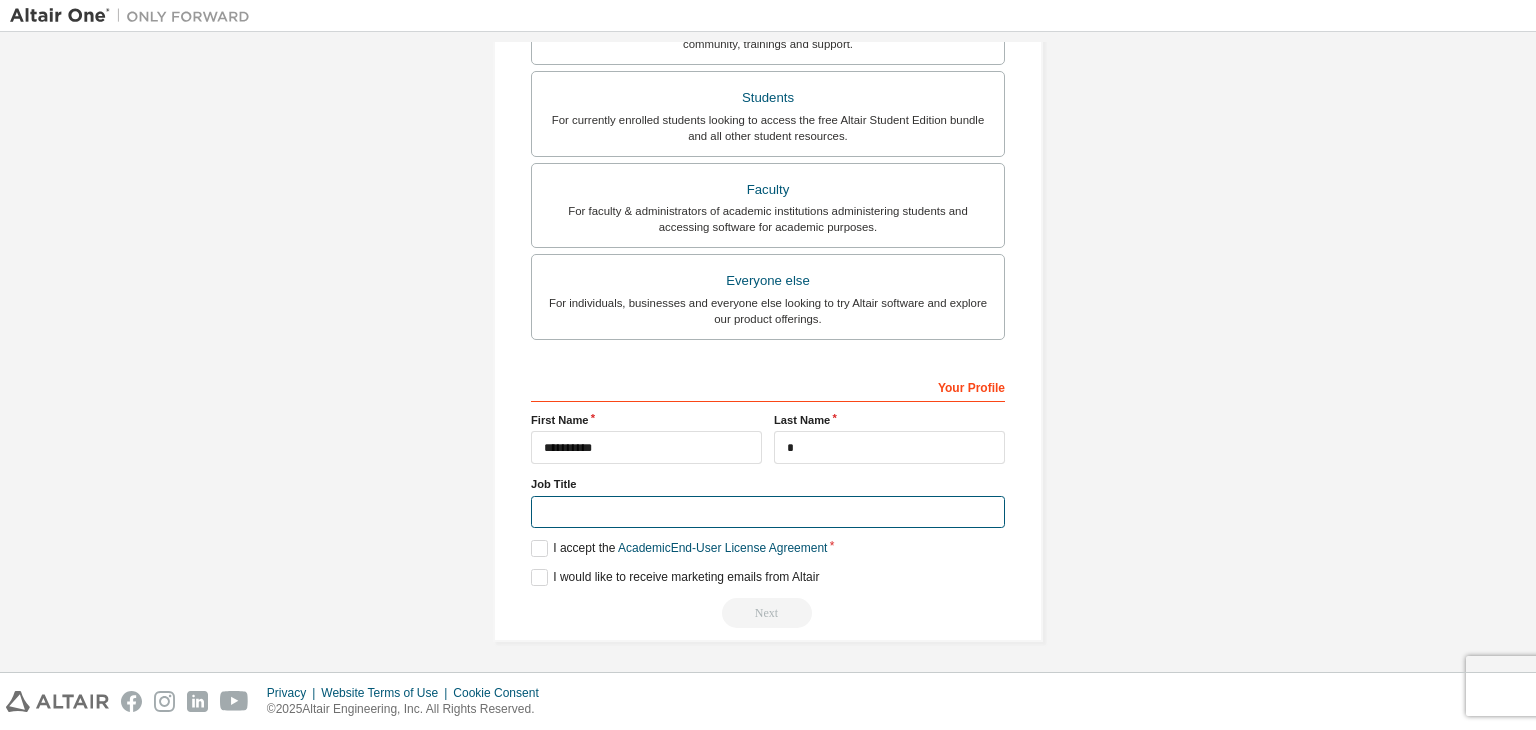 click at bounding box center (768, 512) 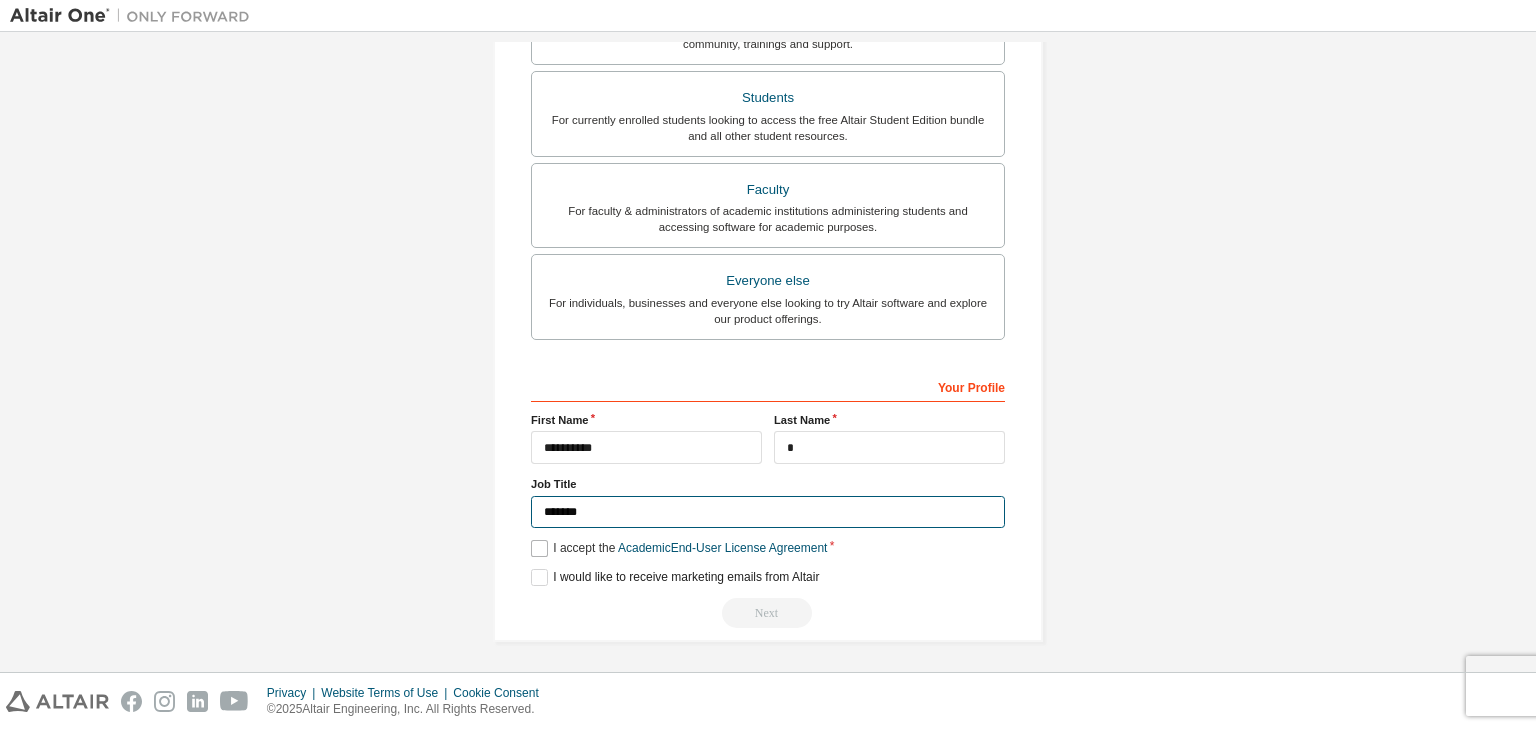 type on "*******" 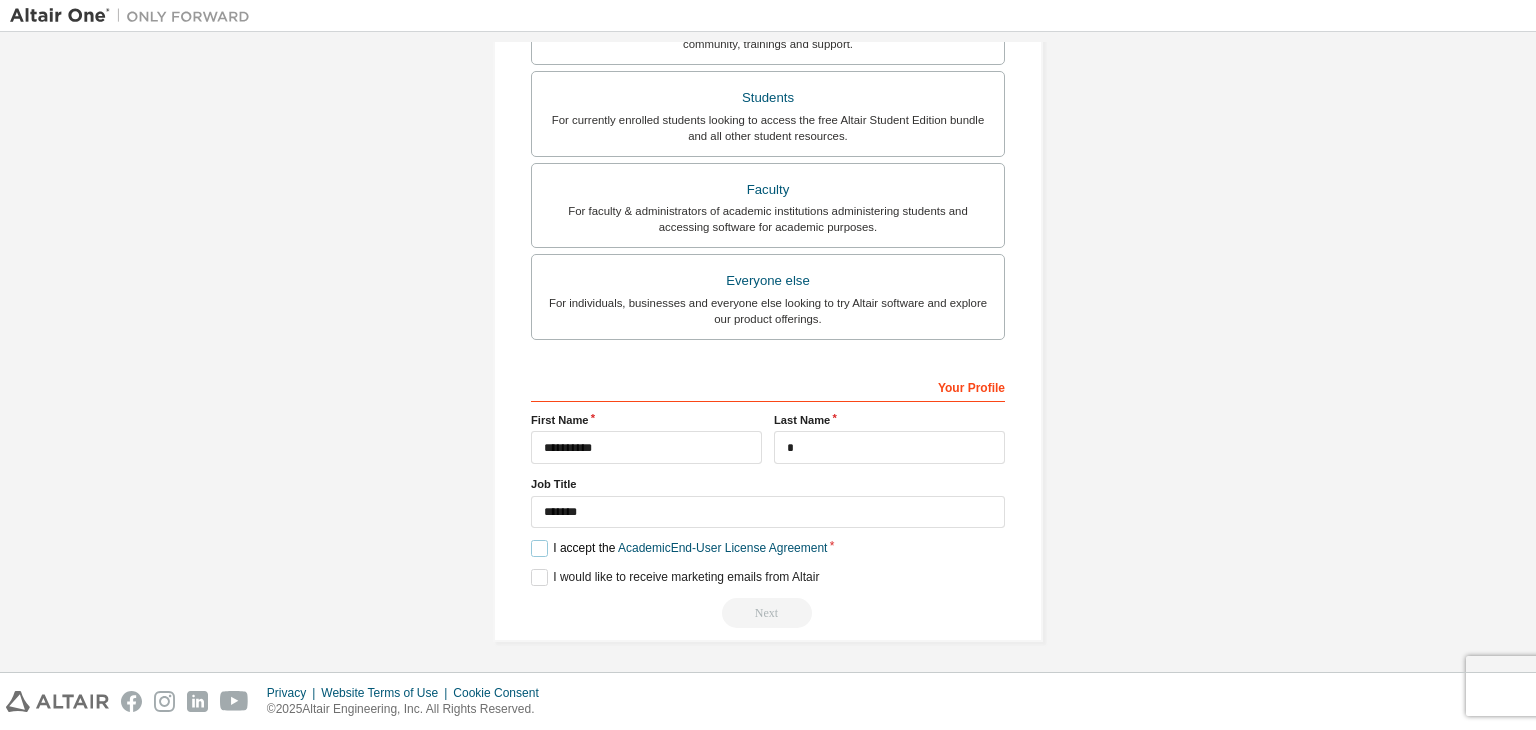 click on "I accept the   Academic   End-User License Agreement" at bounding box center (679, 548) 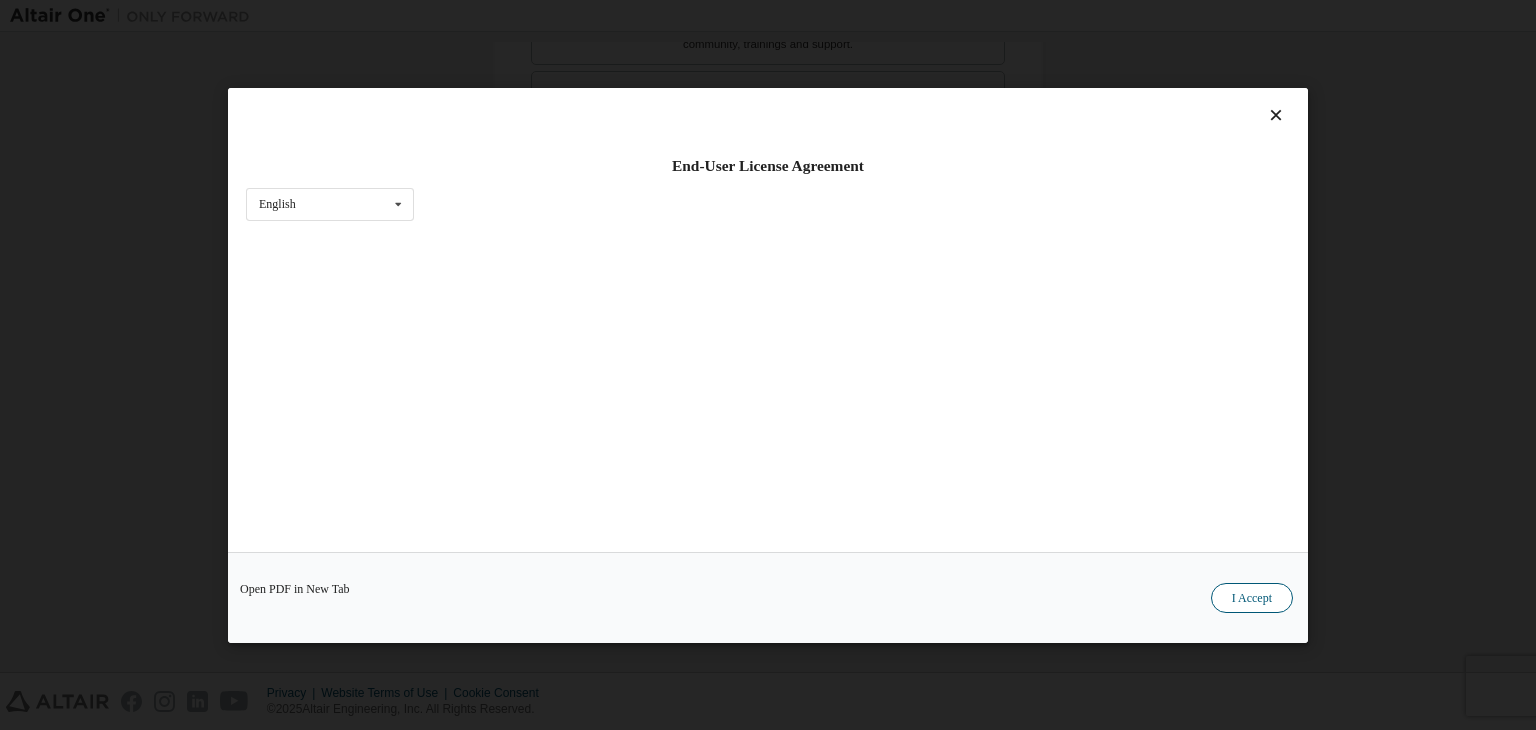 click on "I Accept" at bounding box center (1252, 598) 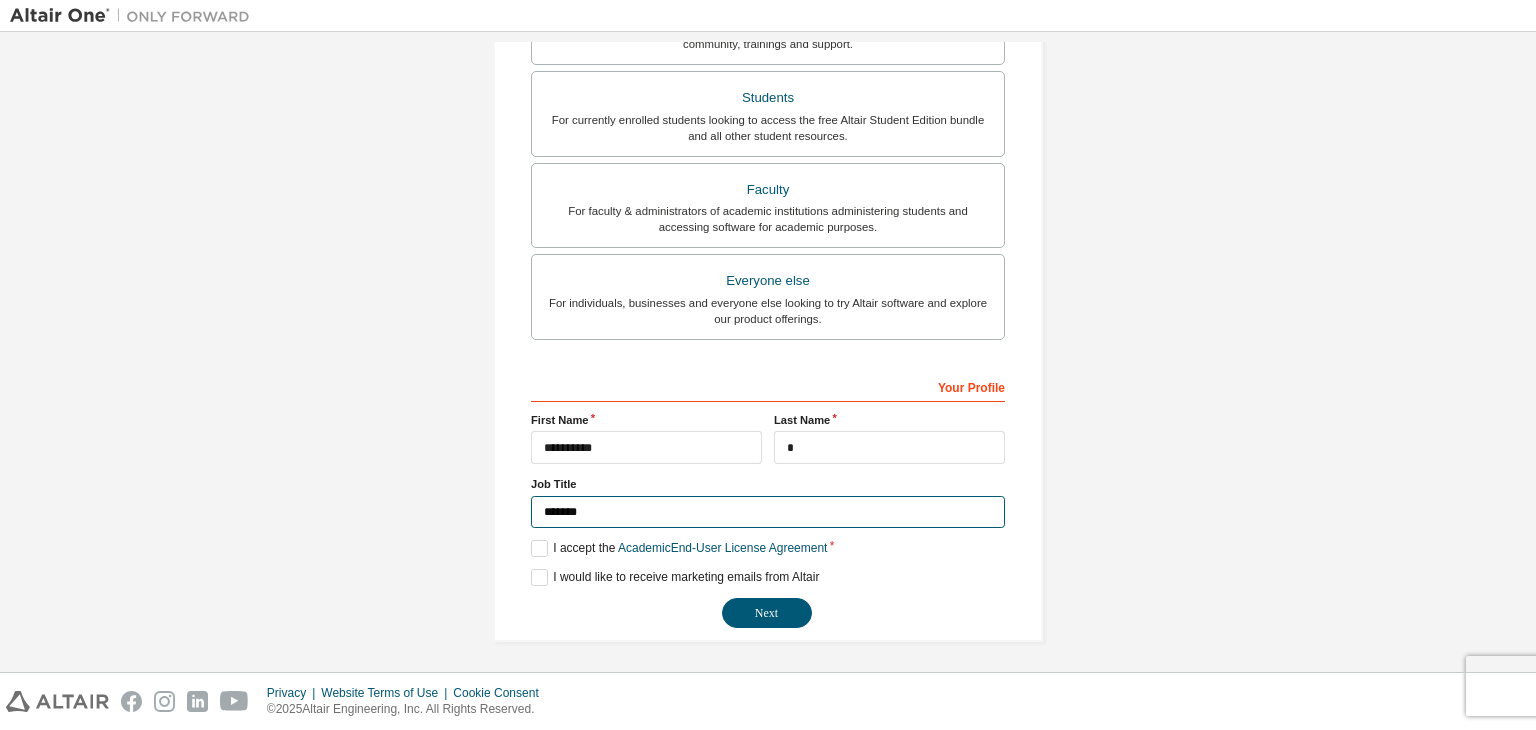click on "*******" at bounding box center (768, 512) 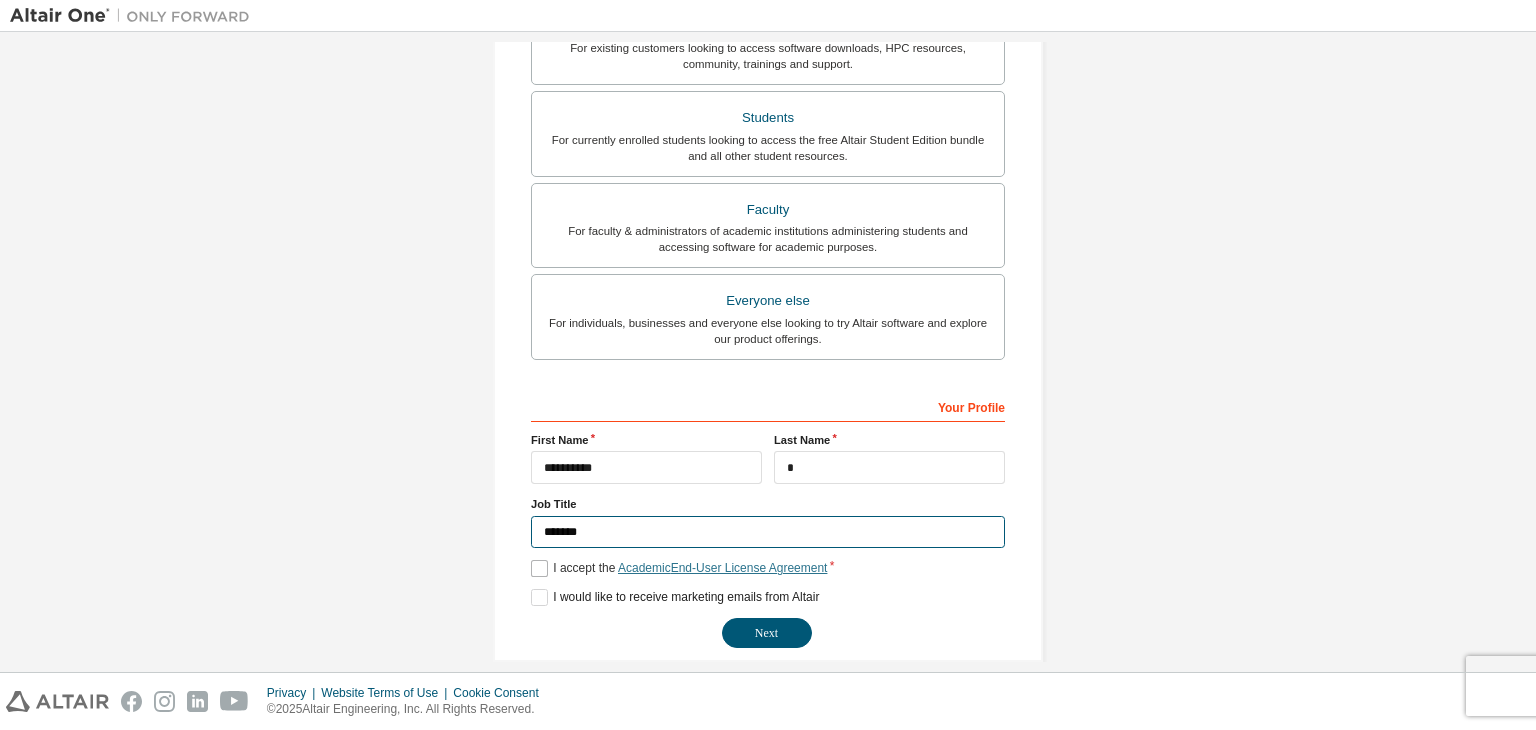 scroll, scrollTop: 435, scrollLeft: 0, axis: vertical 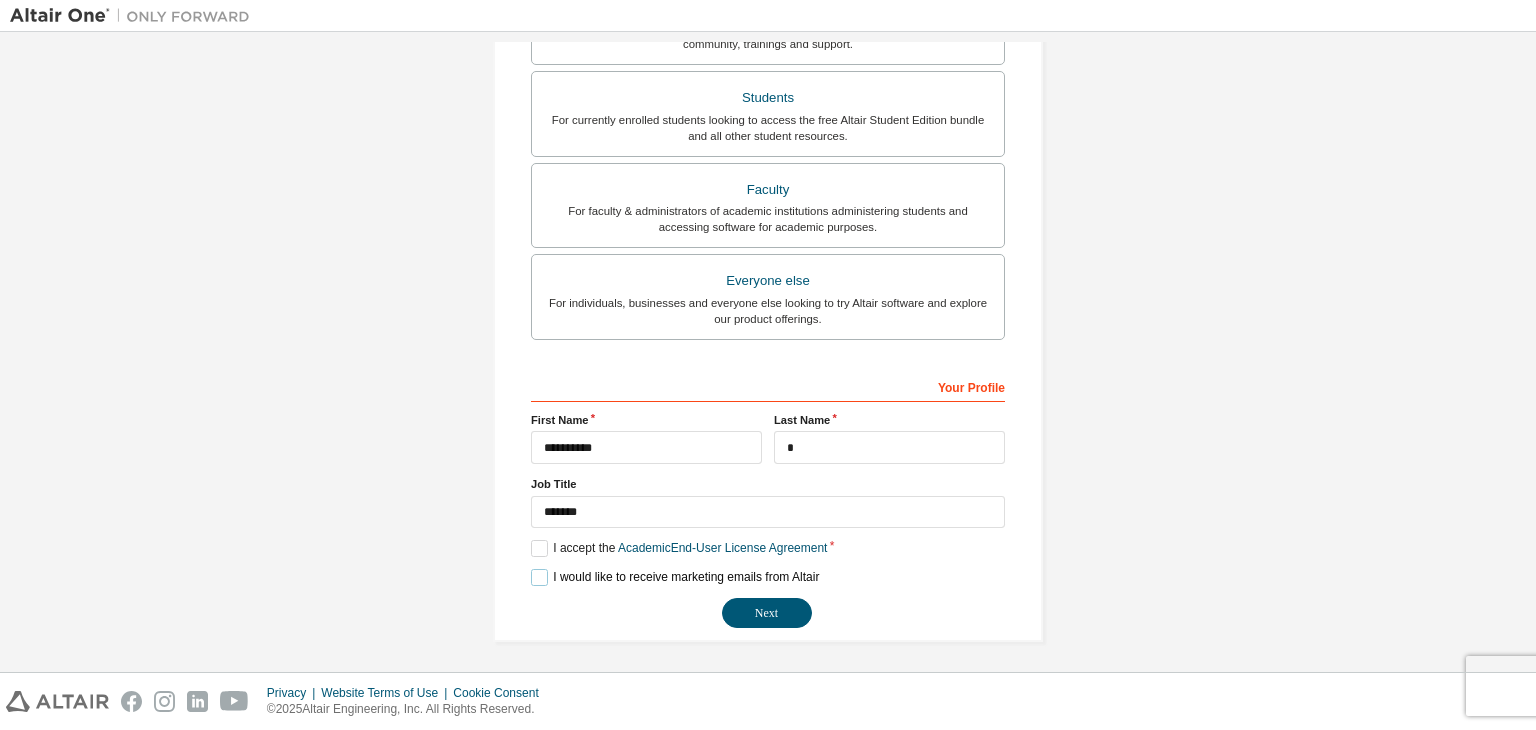 click on "I would like to receive marketing emails from Altair" at bounding box center [675, 577] 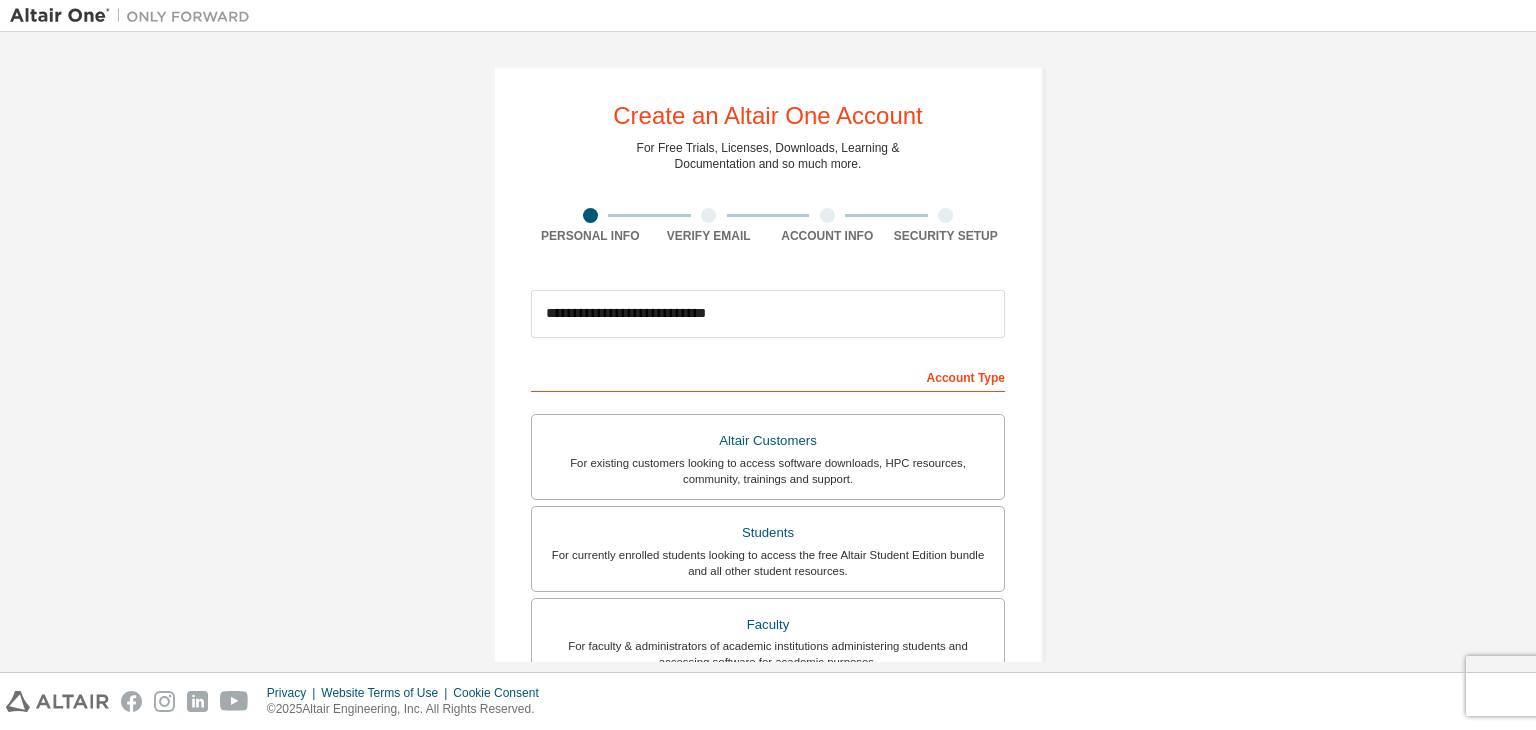 scroll, scrollTop: 435, scrollLeft: 0, axis: vertical 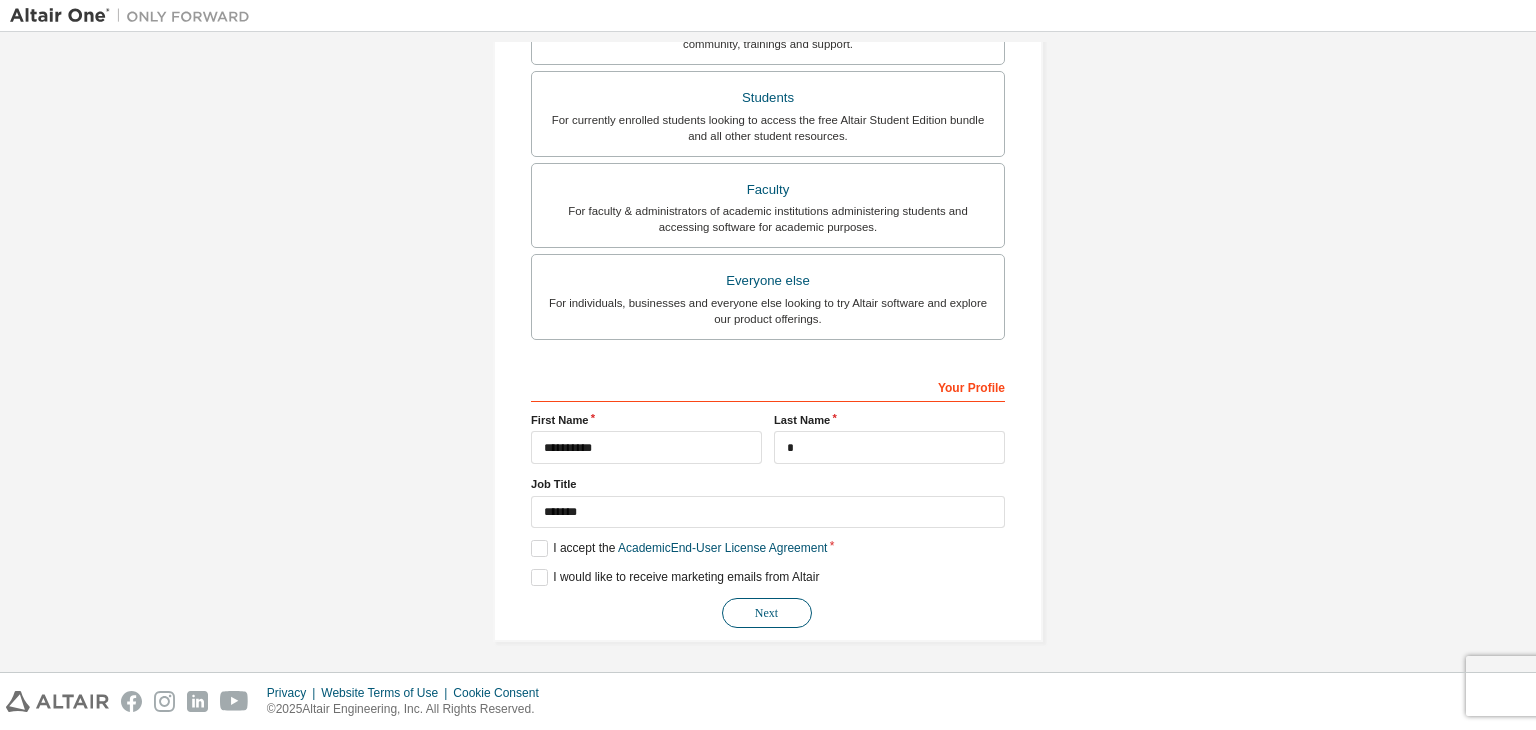 click on "Next" at bounding box center [767, 613] 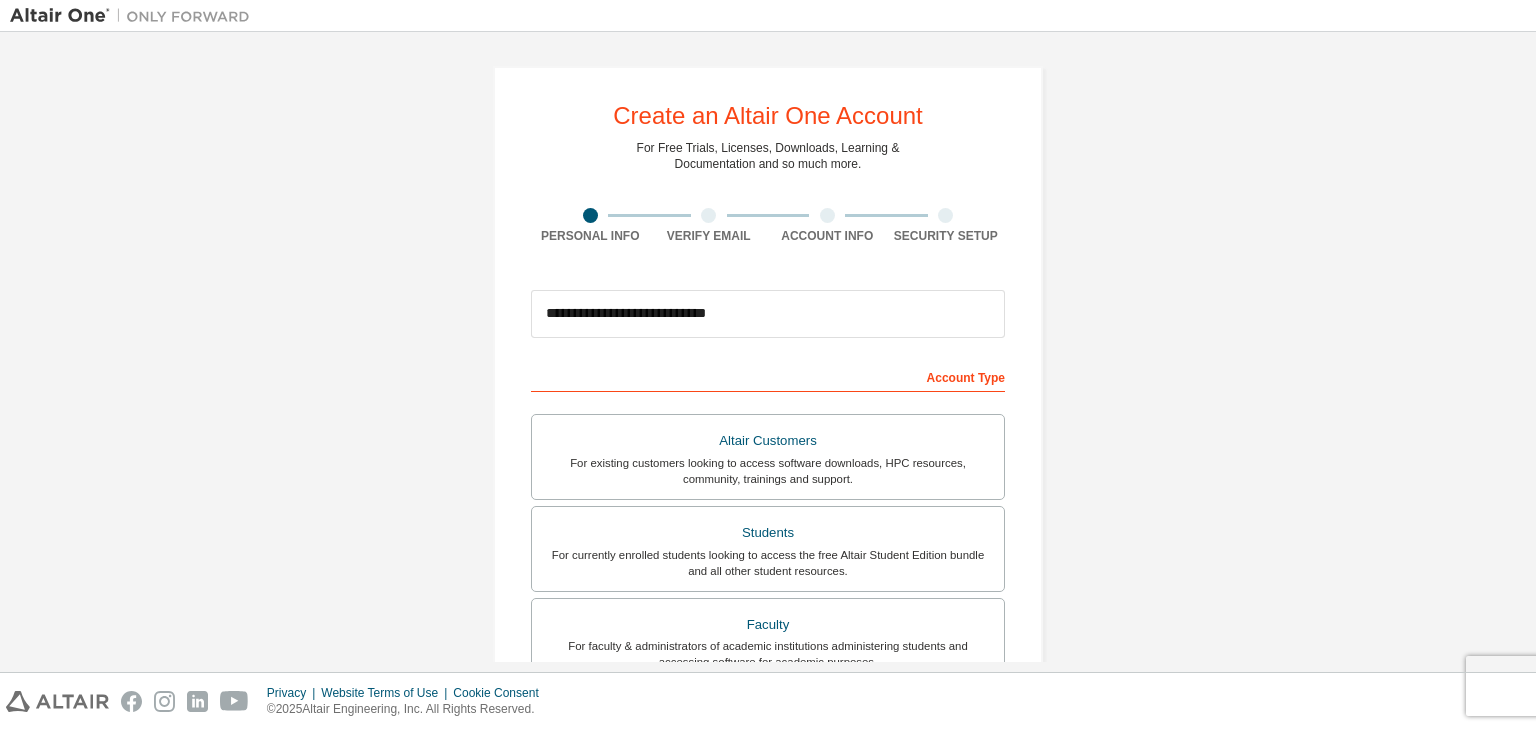 scroll, scrollTop: 435, scrollLeft: 0, axis: vertical 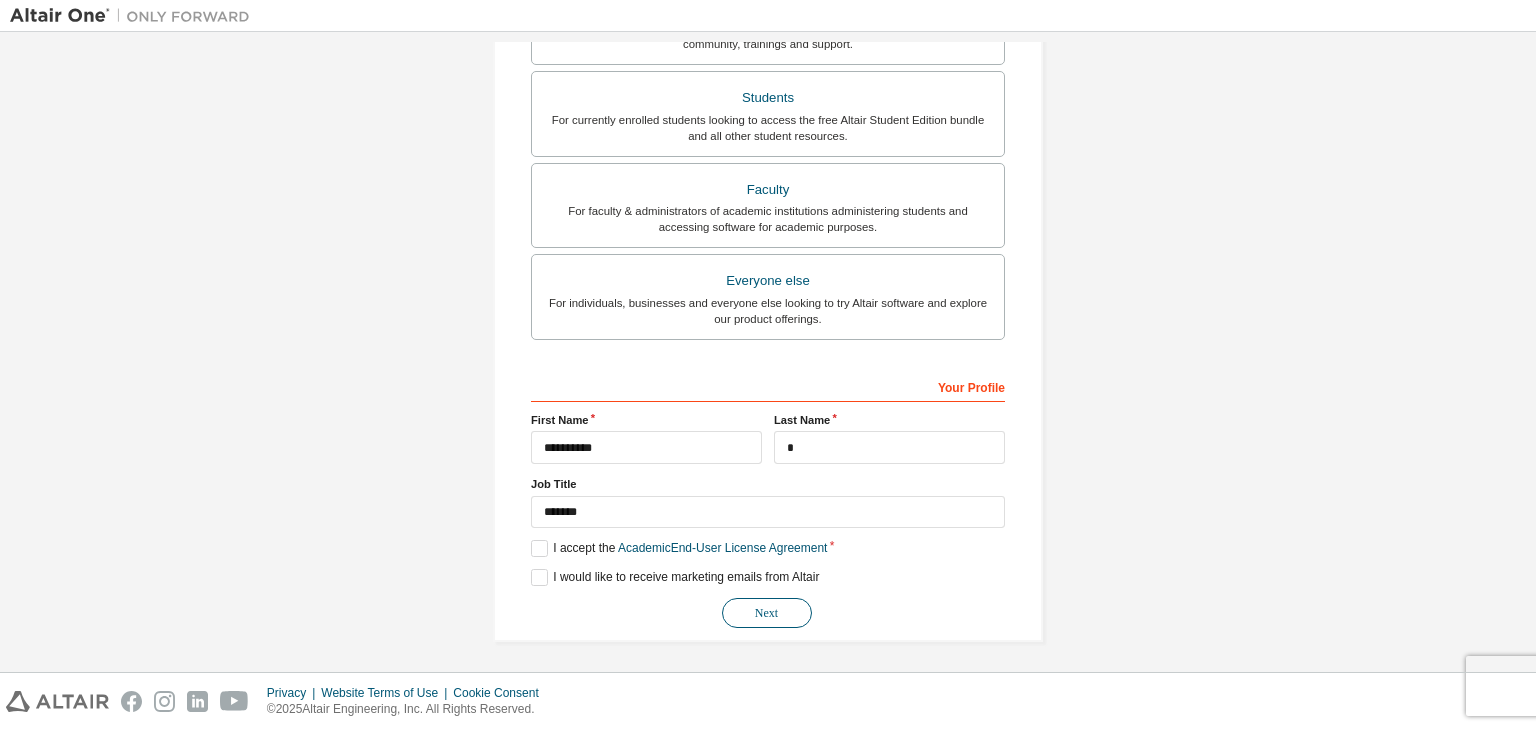 click on "Next" at bounding box center [767, 613] 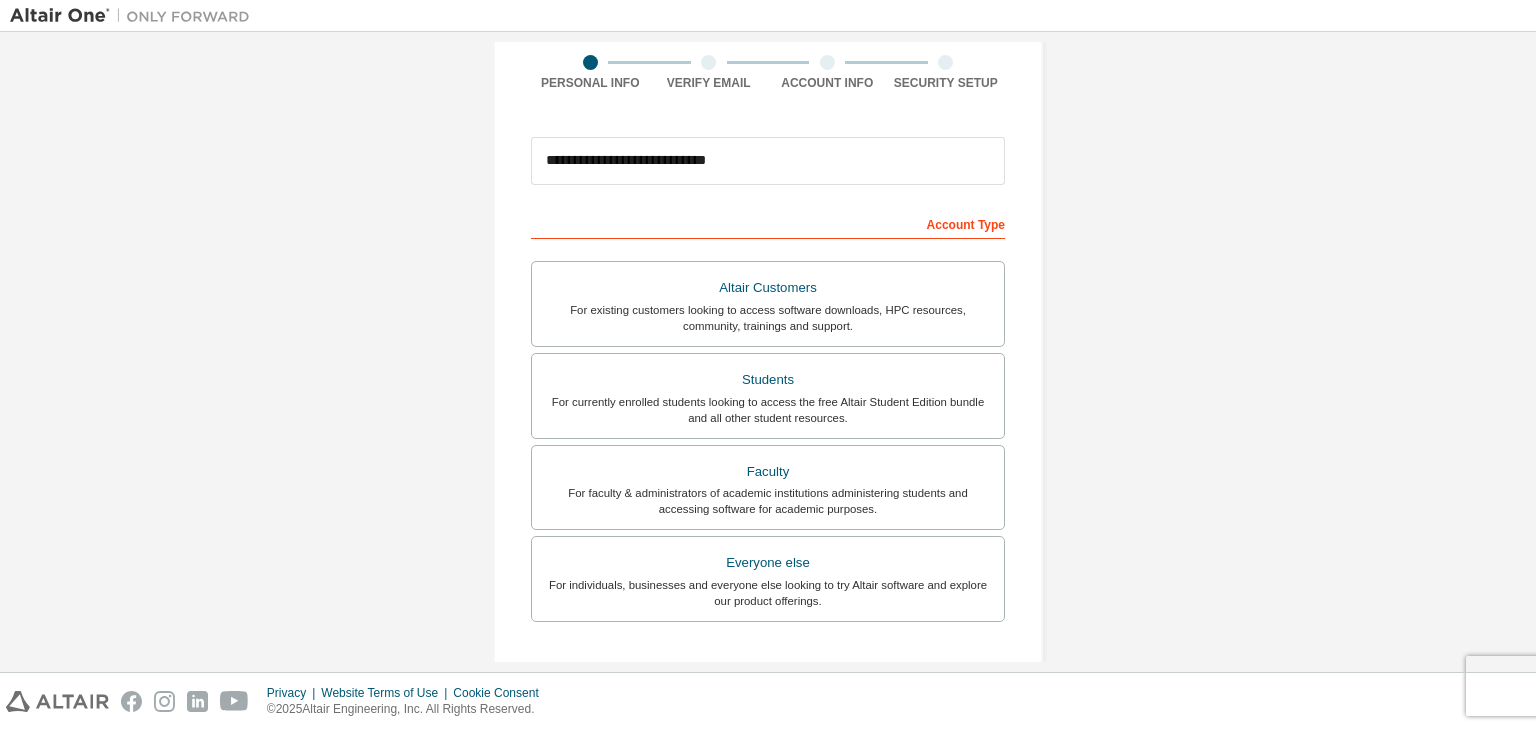 scroll, scrollTop: 0, scrollLeft: 0, axis: both 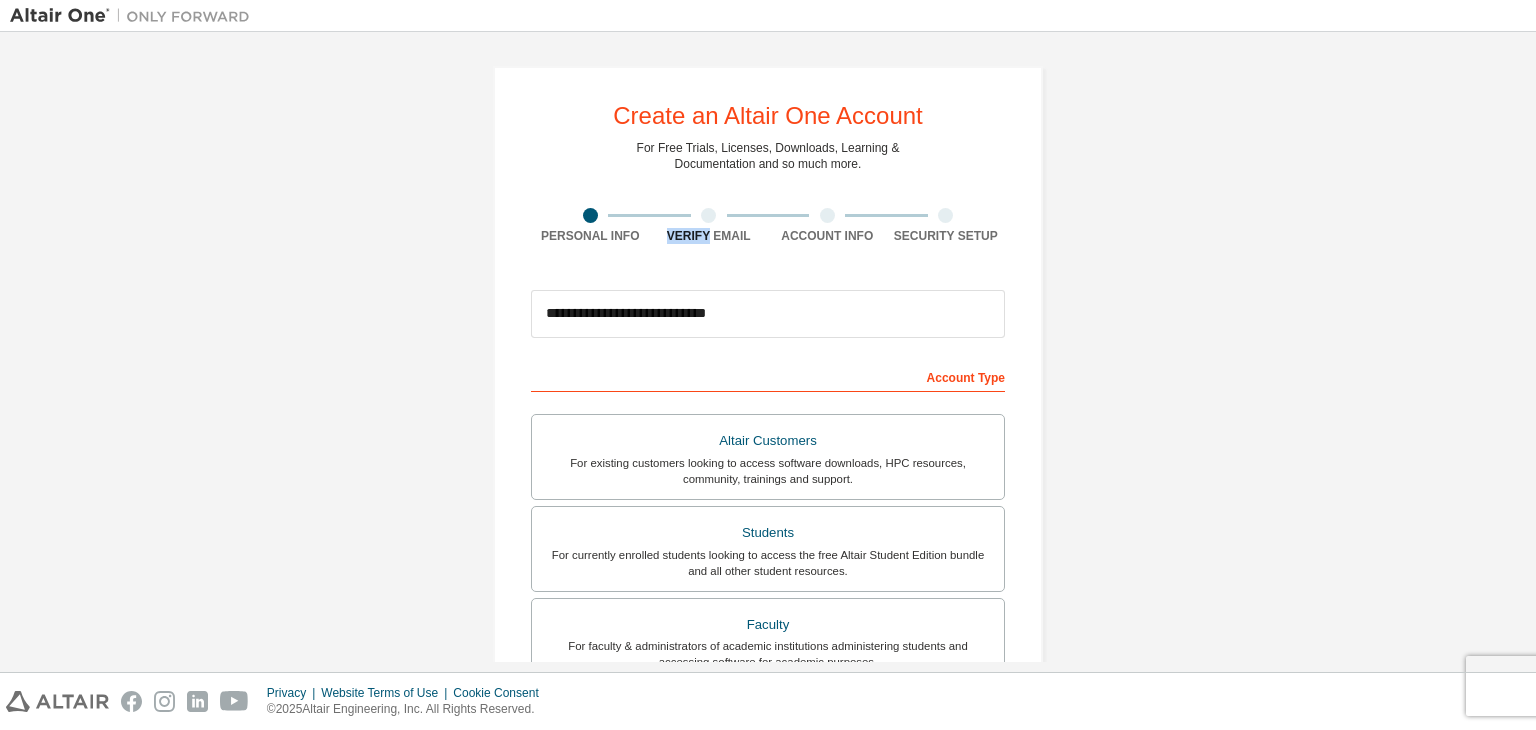 drag, startPoint x: 704, startPoint y: 205, endPoint x: 701, endPoint y: 233, distance: 28.160255 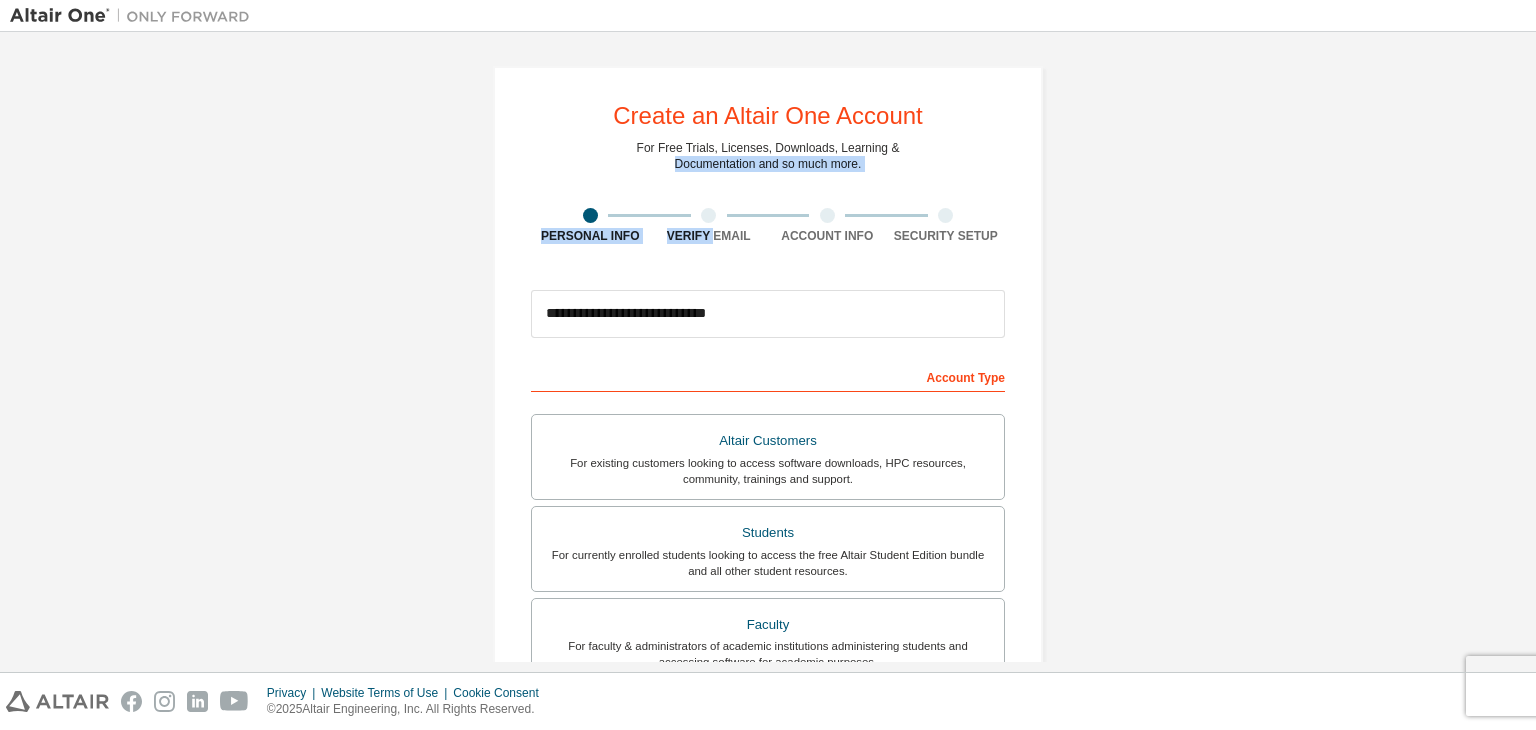 drag, startPoint x: 701, startPoint y: 233, endPoint x: 728, endPoint y: 185, distance: 55.072678 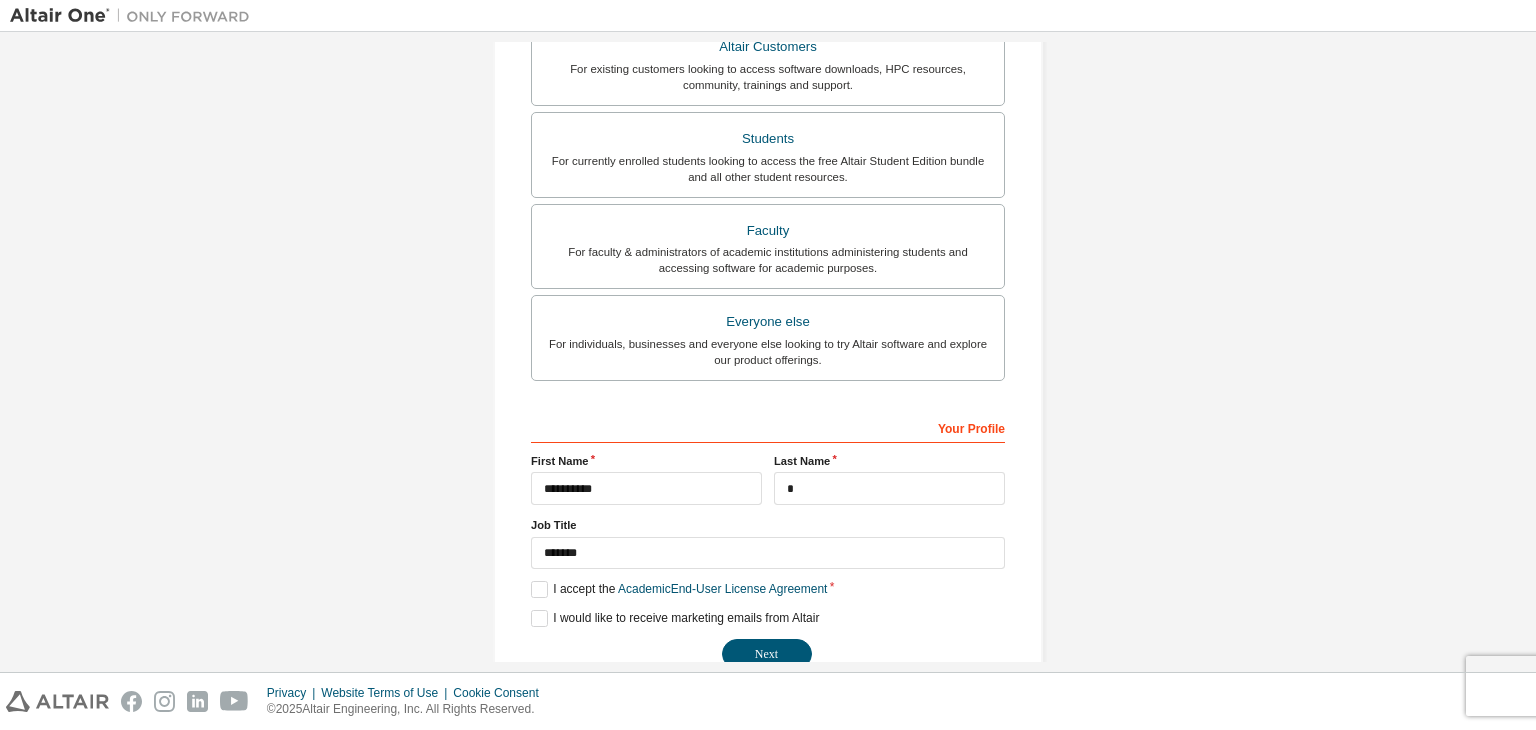 scroll, scrollTop: 435, scrollLeft: 0, axis: vertical 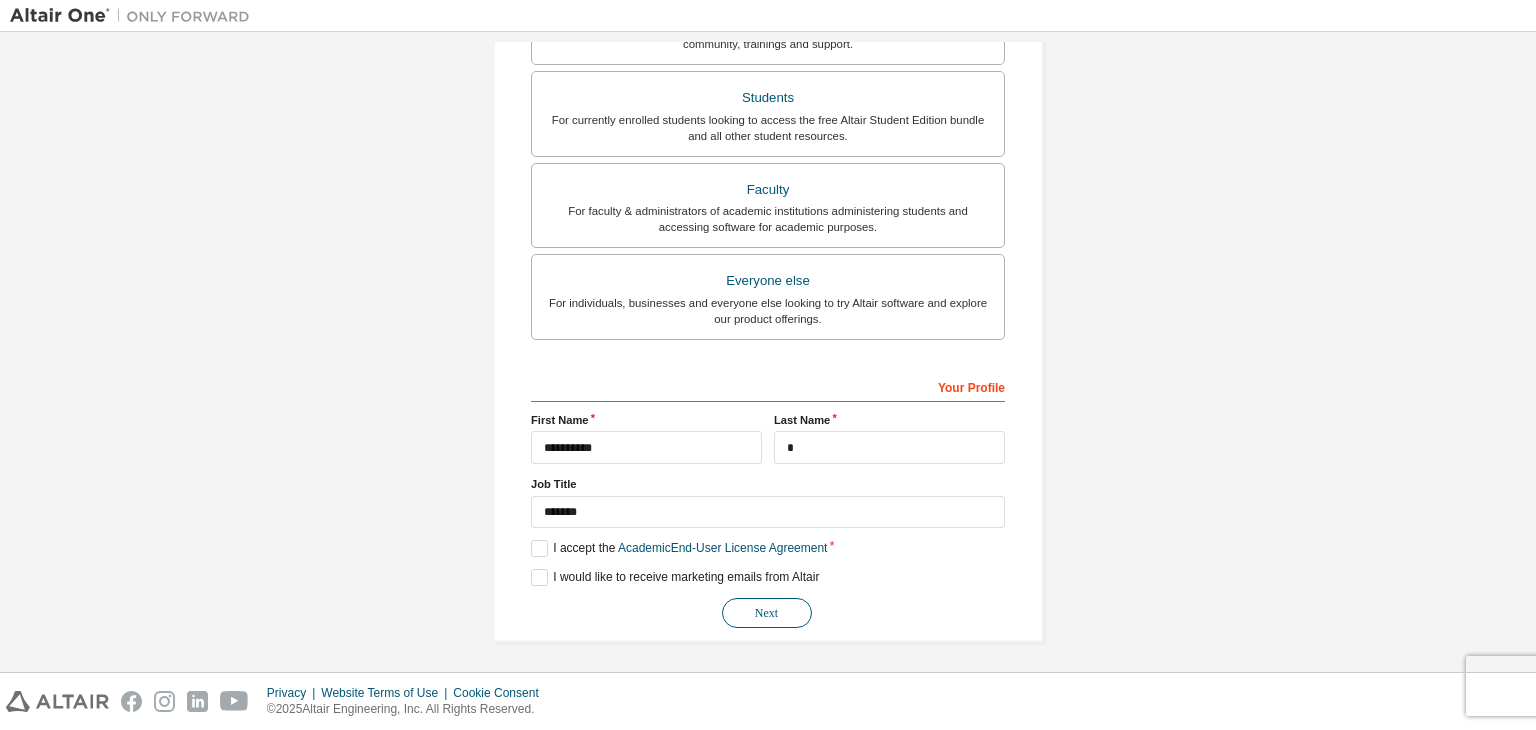 click on "Next" at bounding box center (767, 613) 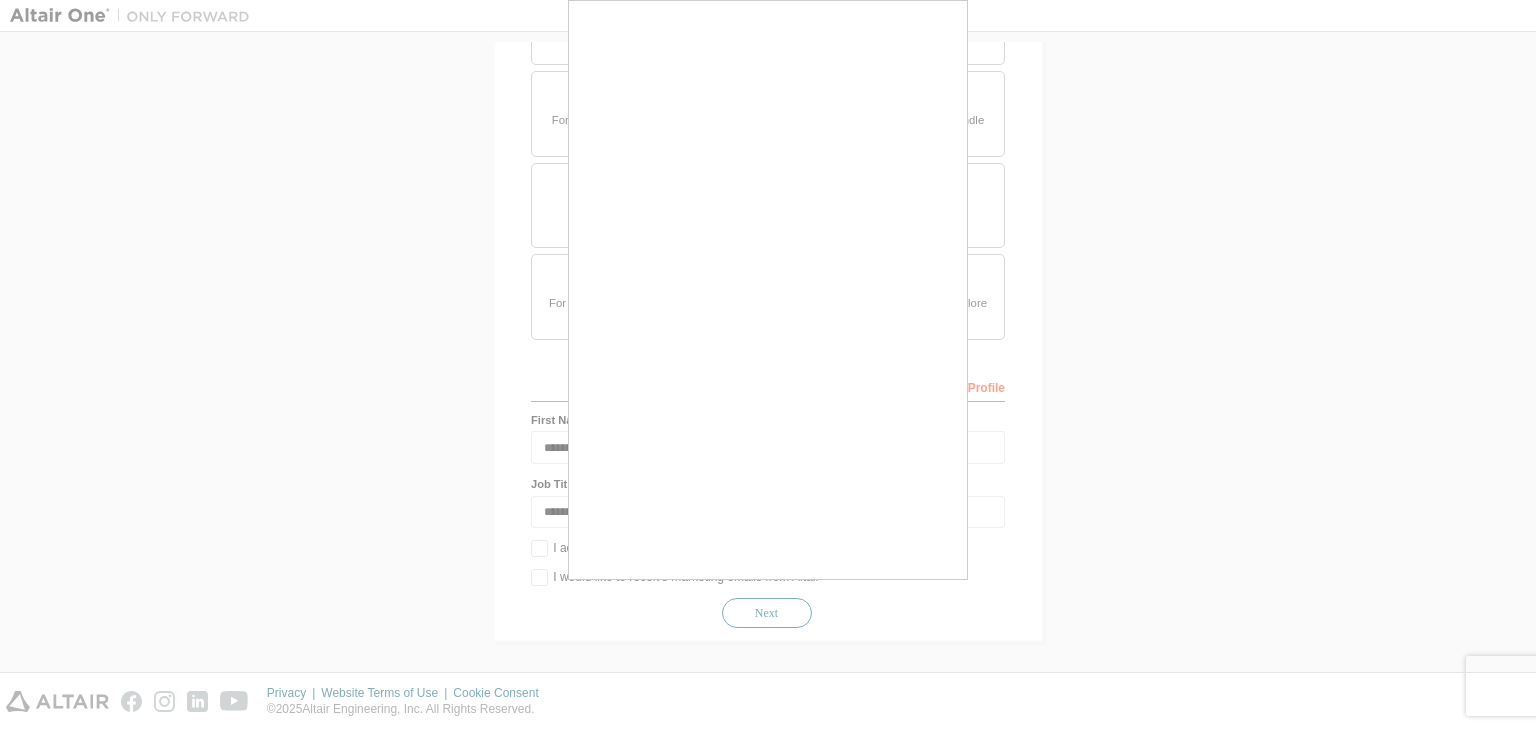 click on "Next" at bounding box center [767, 613] 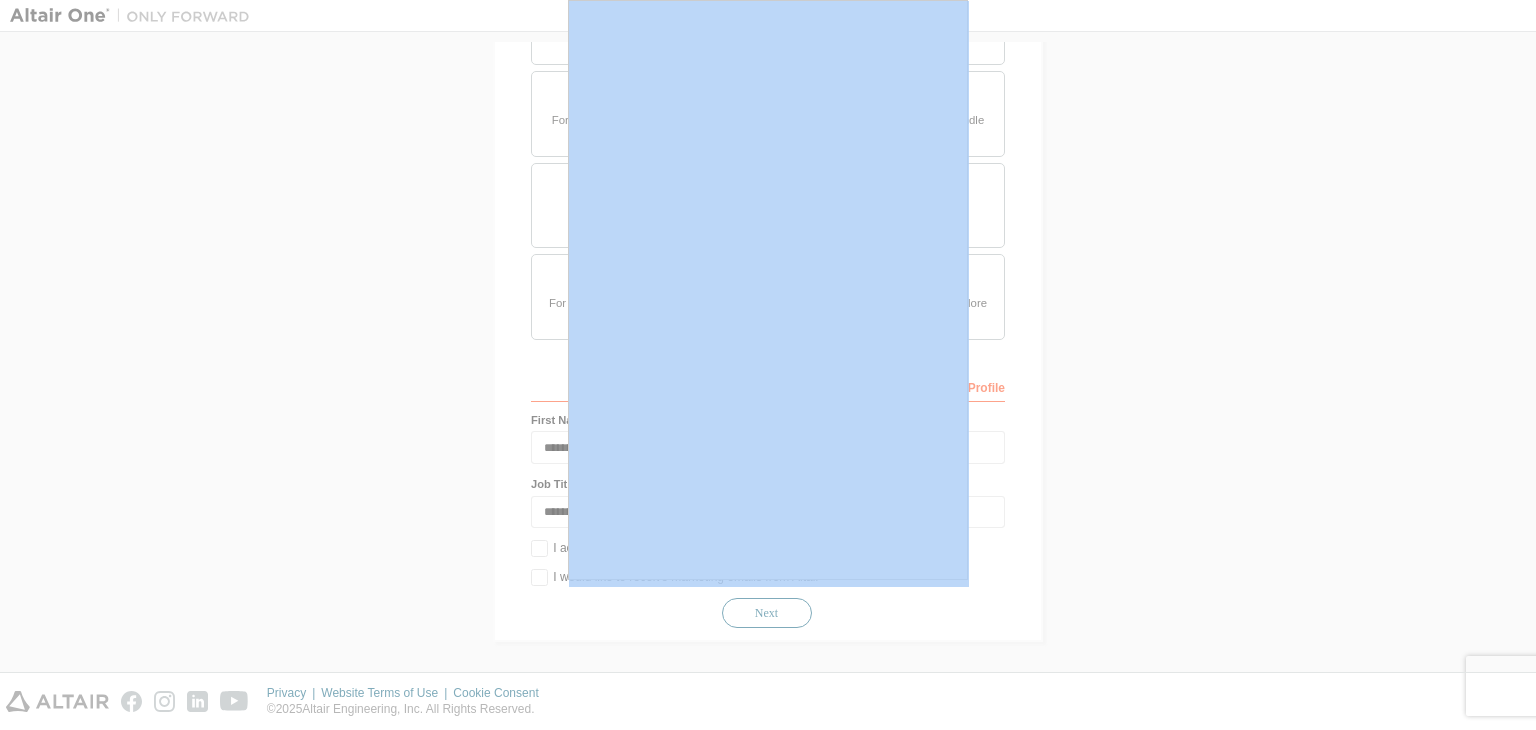 click at bounding box center (768, 365) 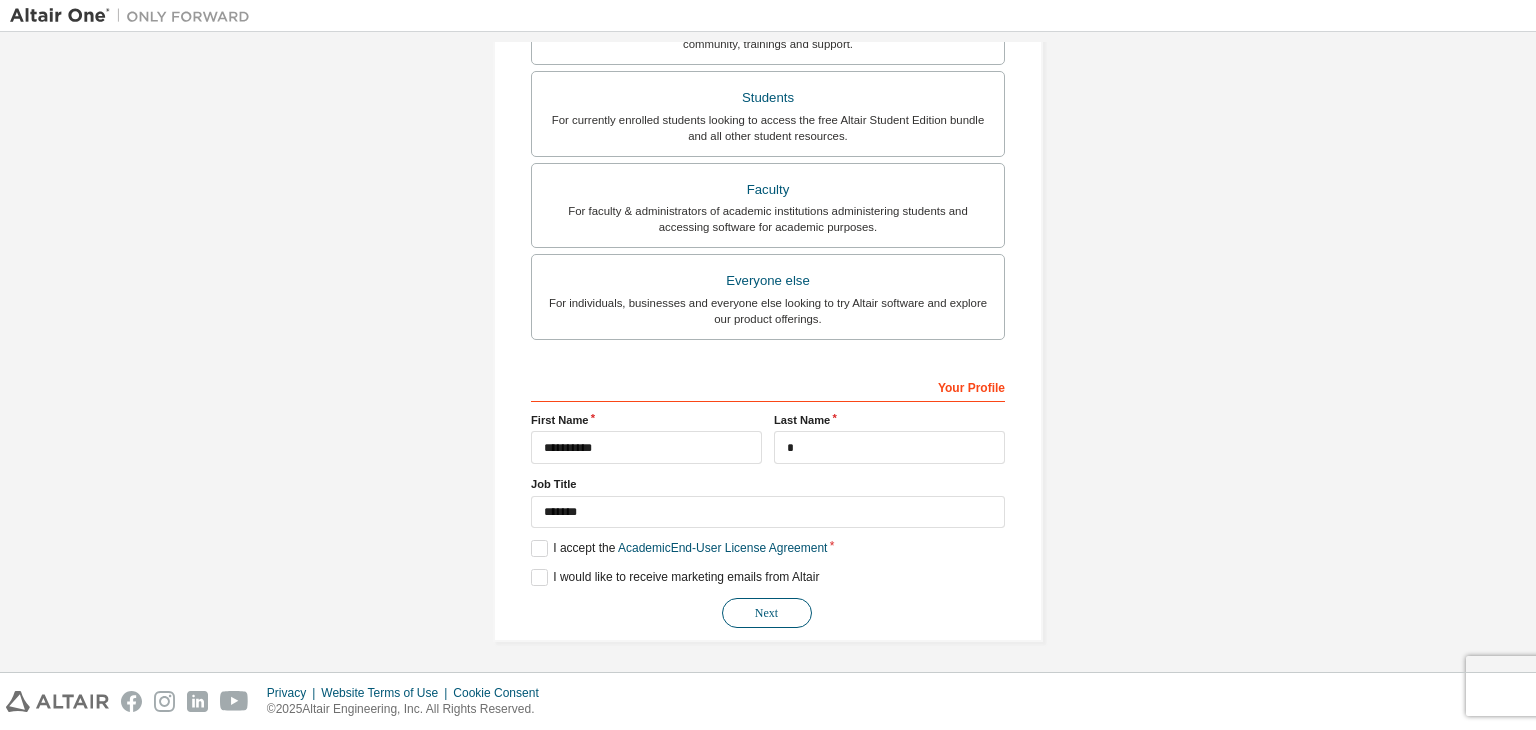 click on "Next" at bounding box center (767, 613) 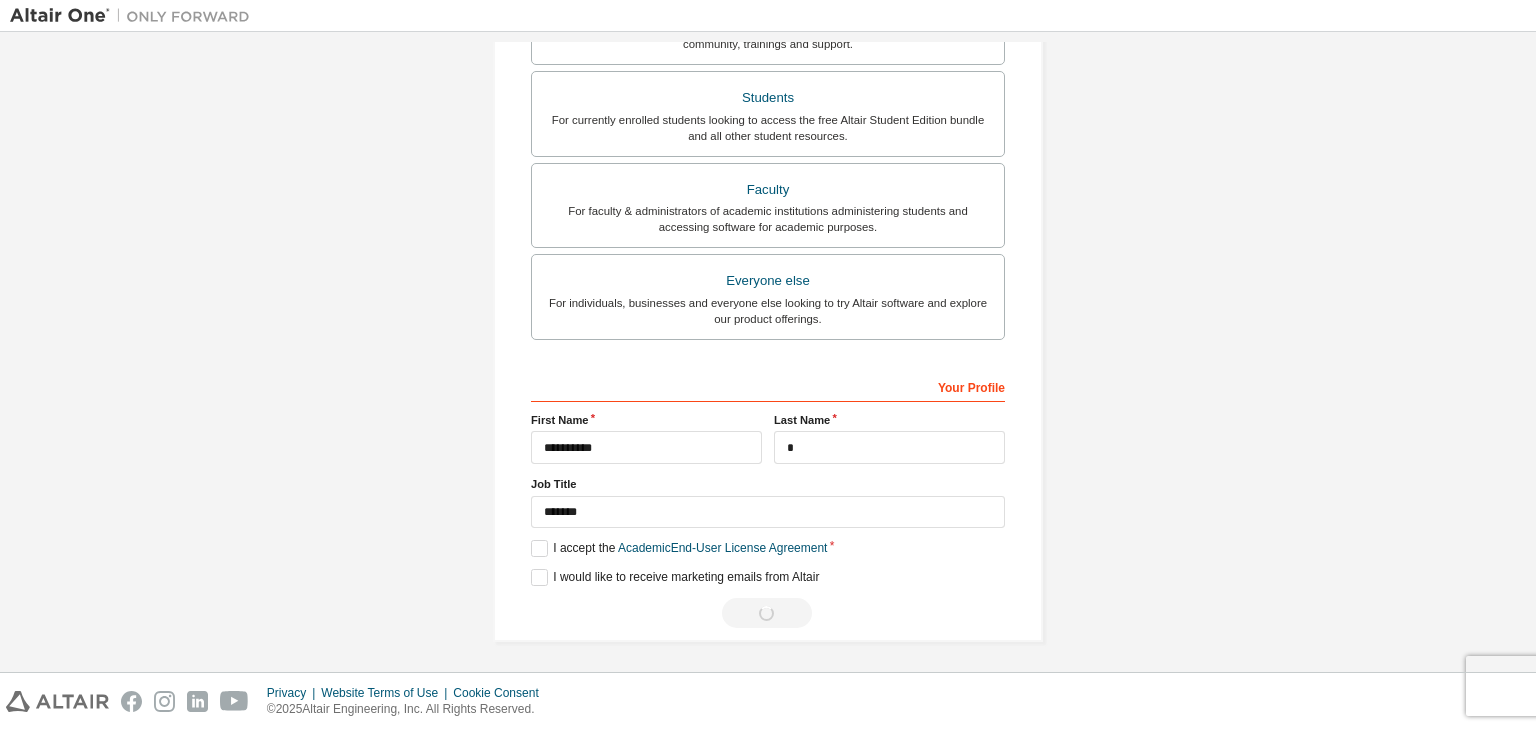 scroll, scrollTop: 0, scrollLeft: 0, axis: both 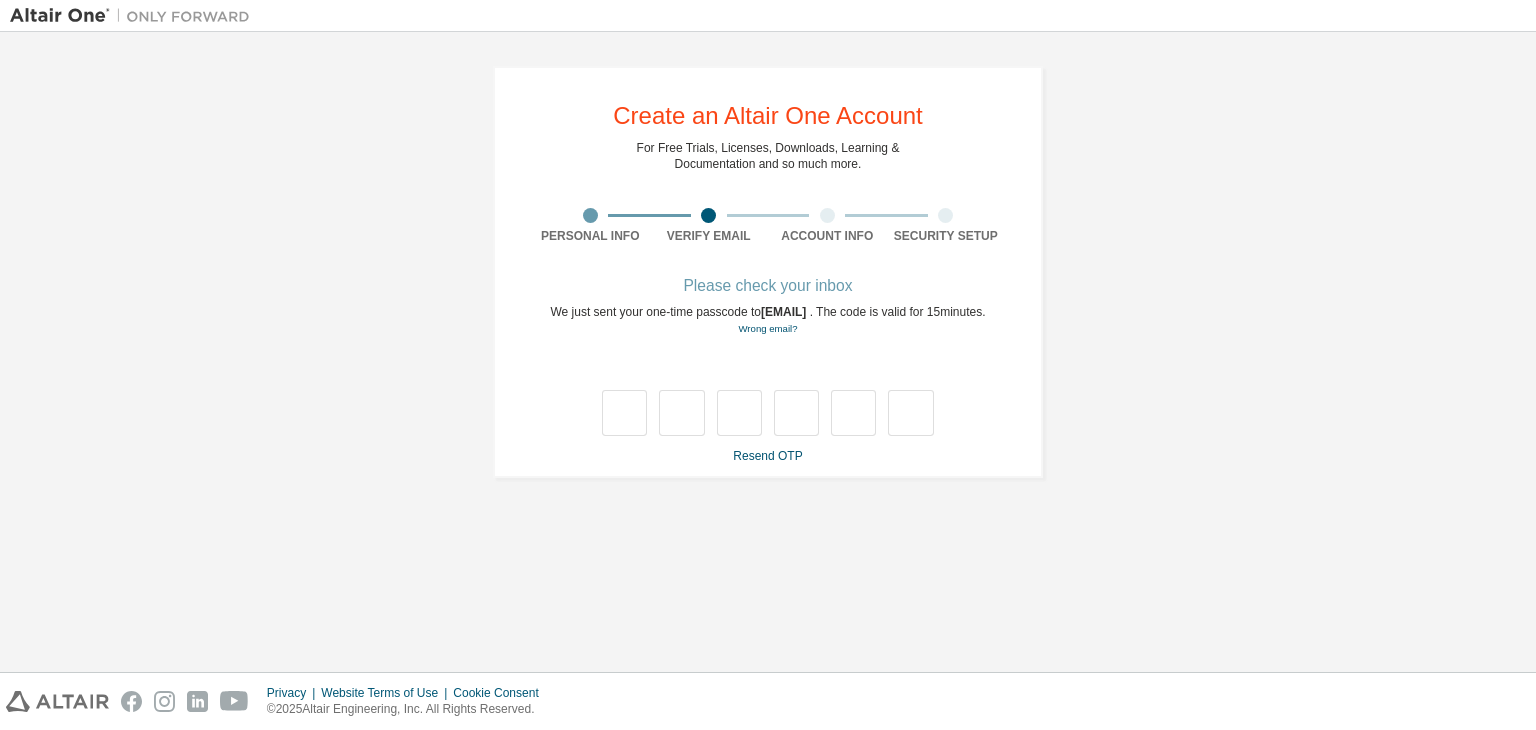 type on "*" 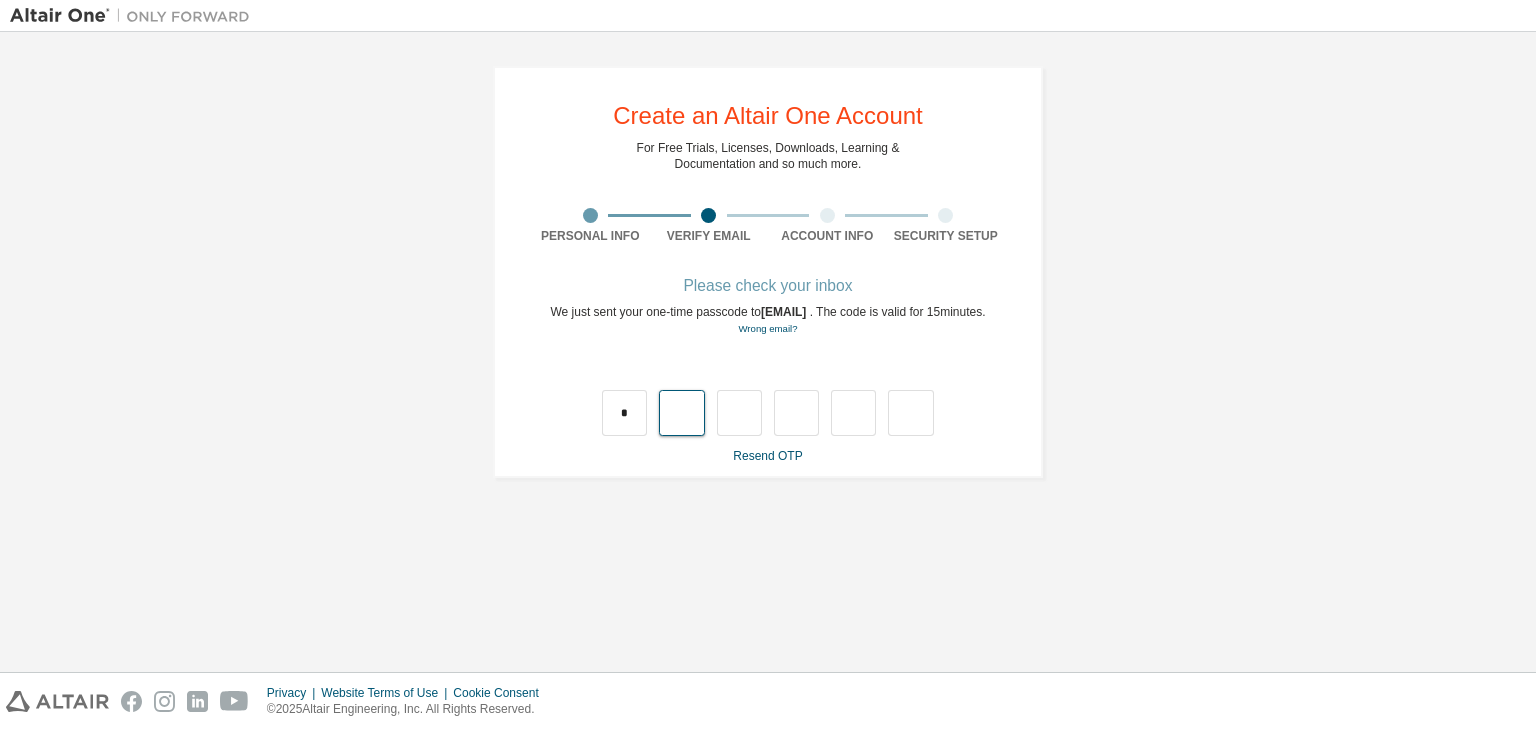 type on "*" 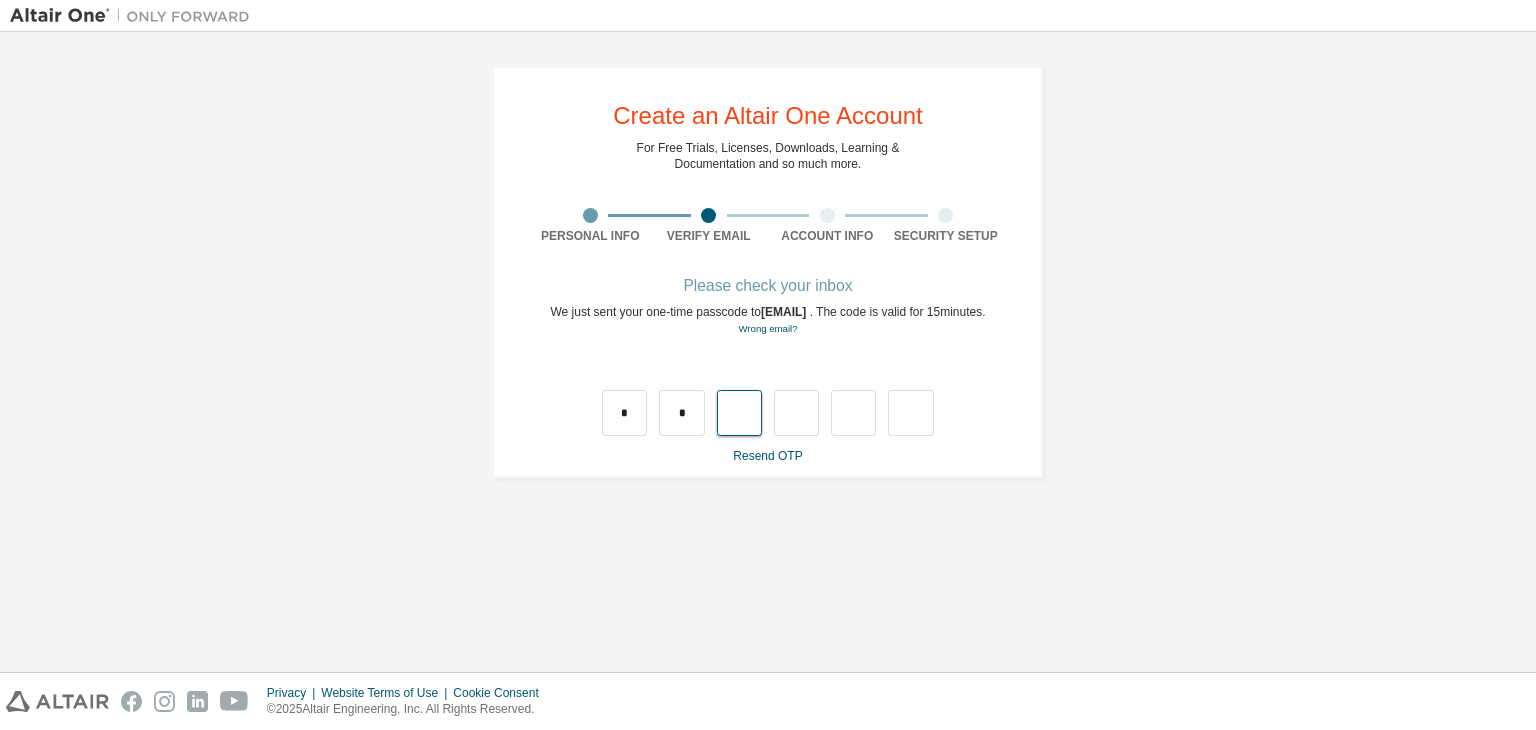 type on "*" 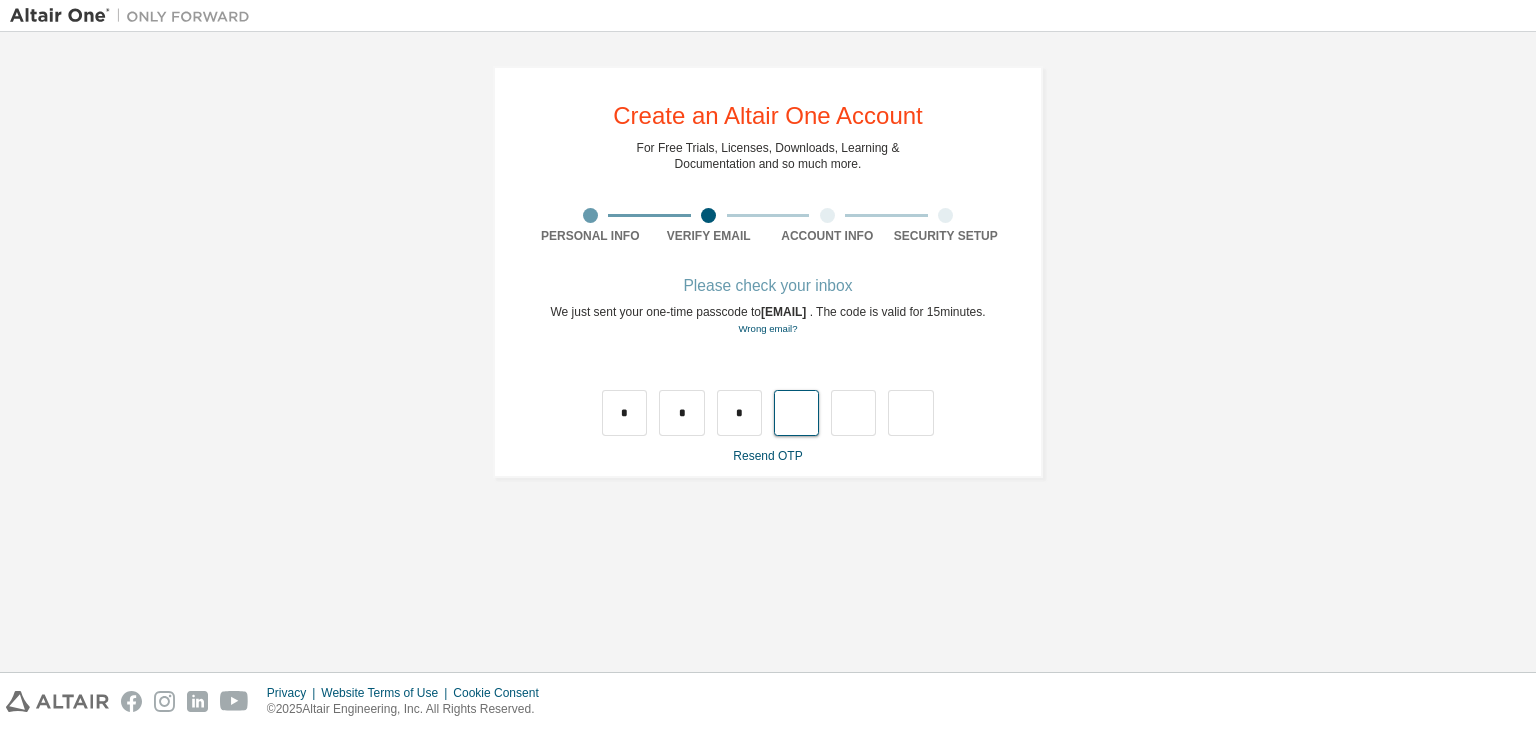 type on "*" 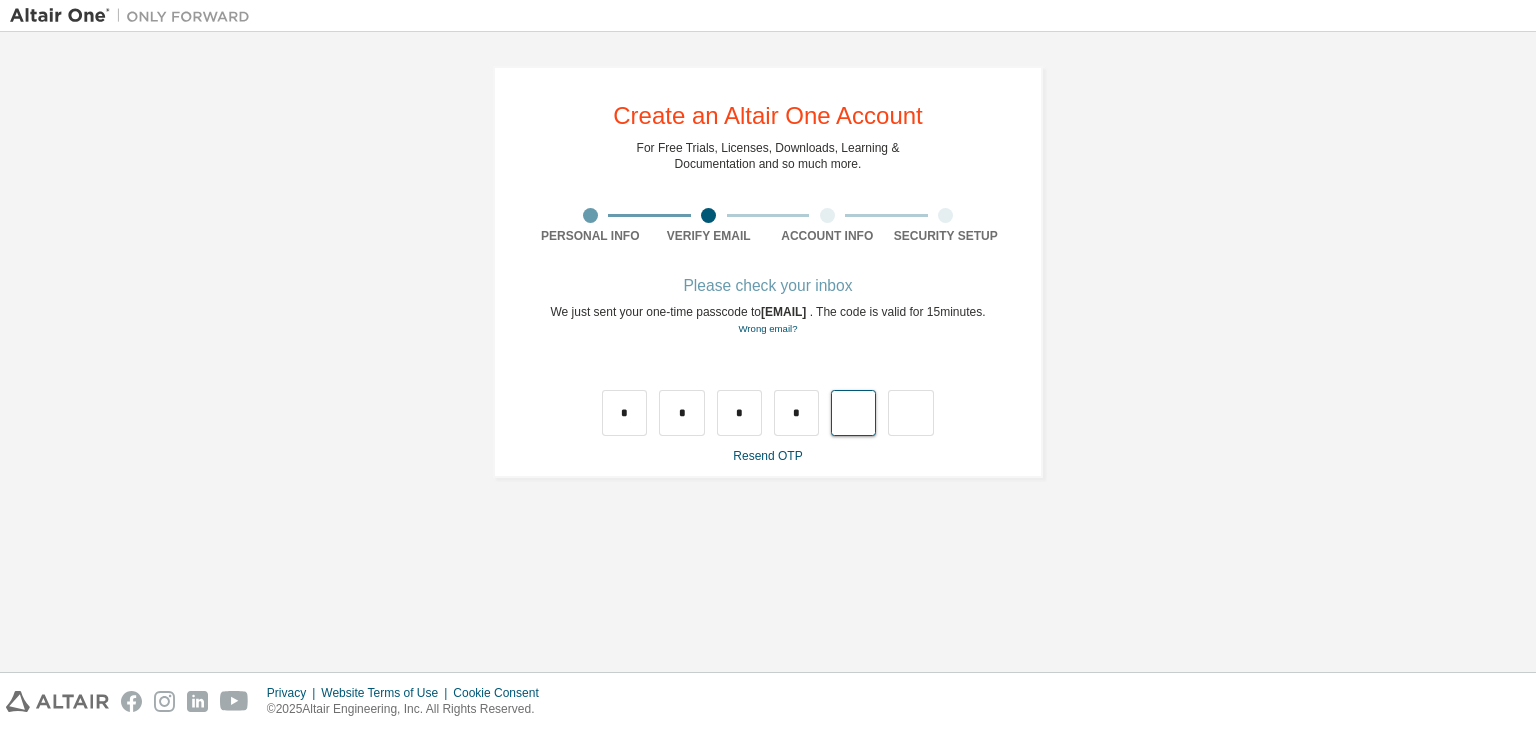 type on "*" 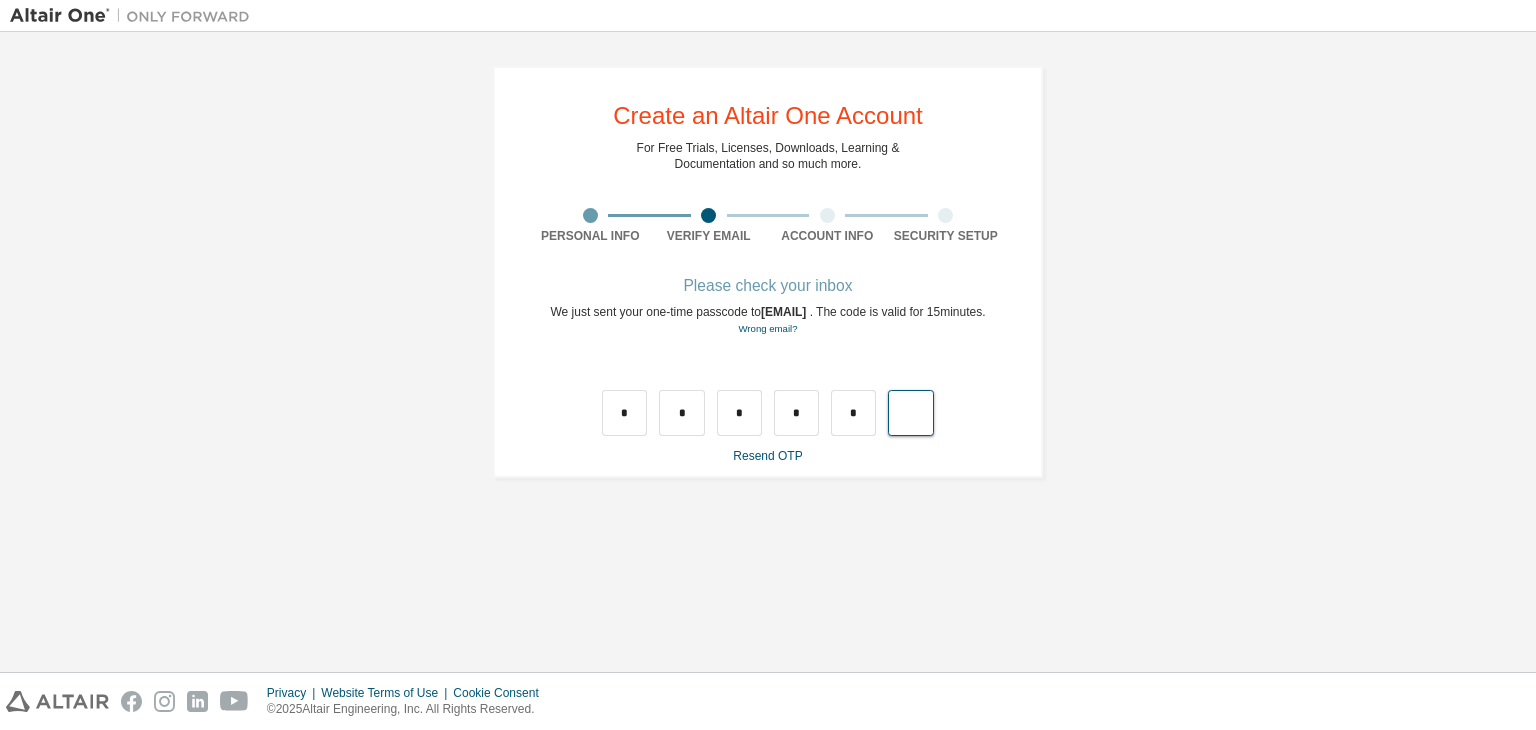 type on "*" 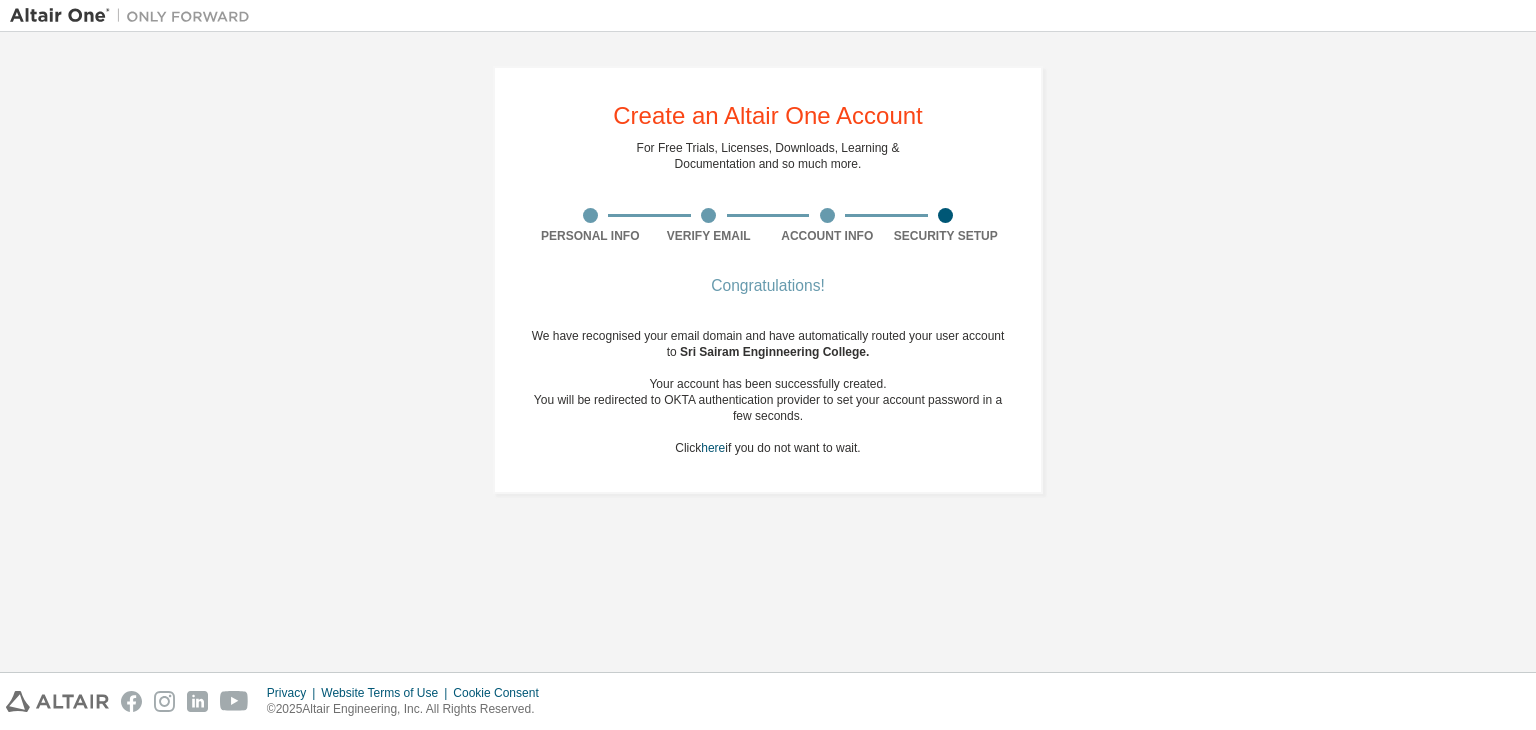 click at bounding box center [946, 215] 